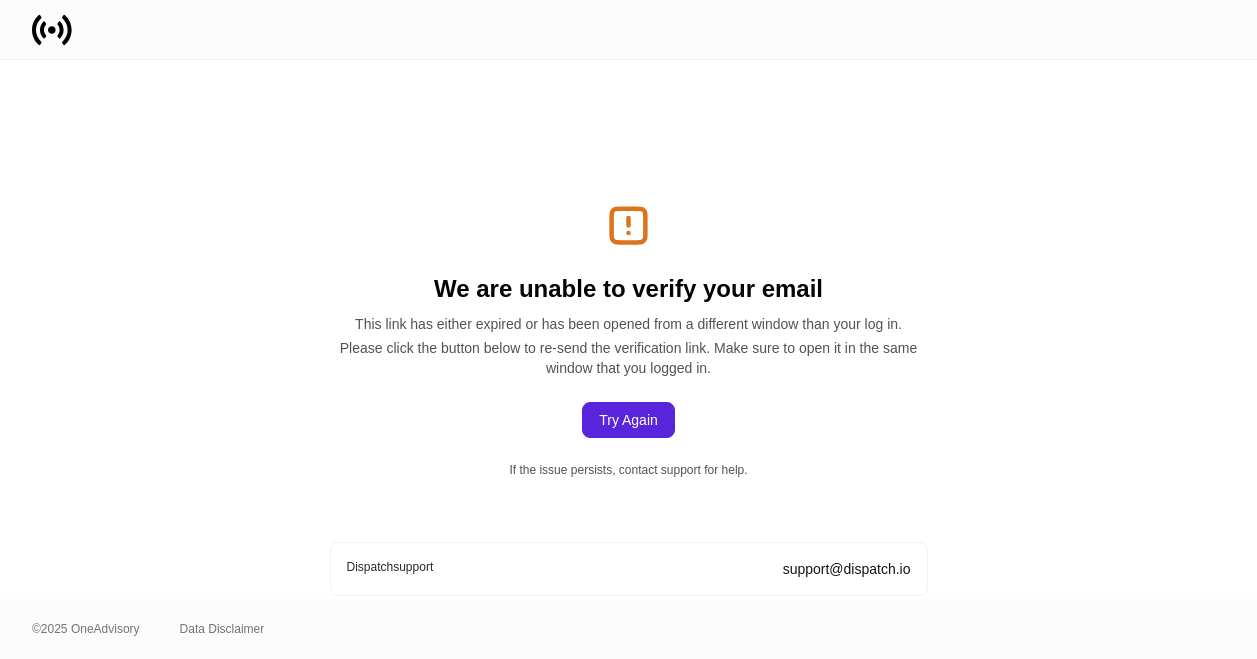 scroll, scrollTop: 0, scrollLeft: 0, axis: both 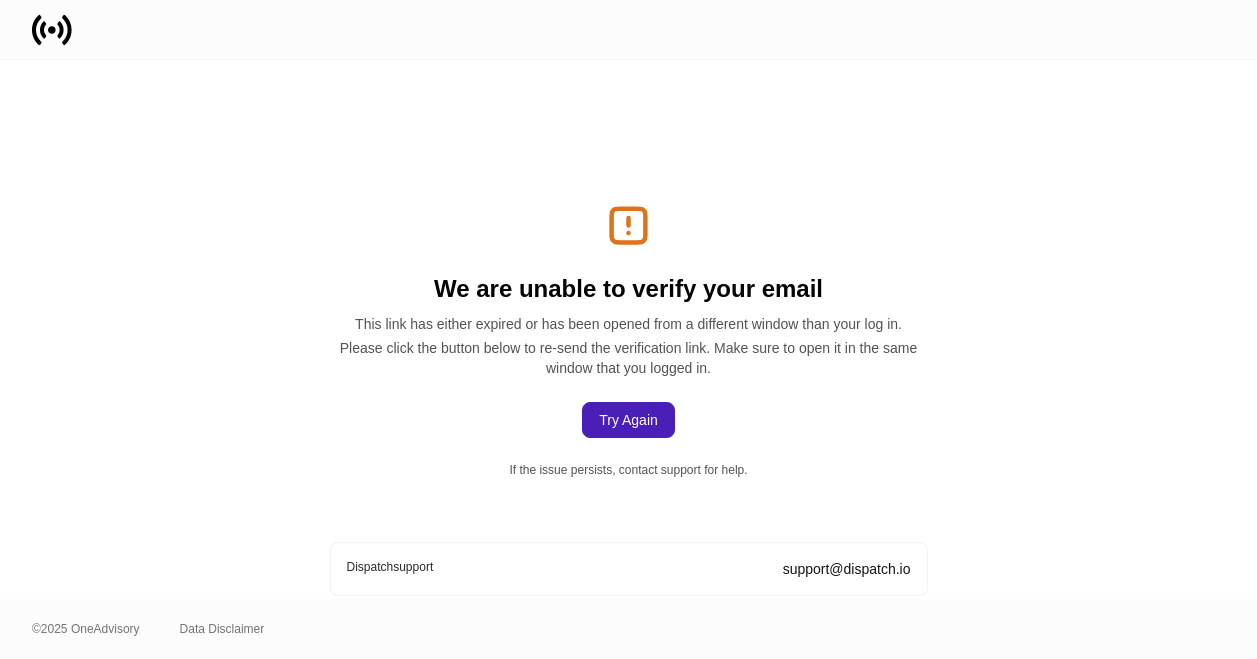 click on "Try Again" at bounding box center (628, 420) 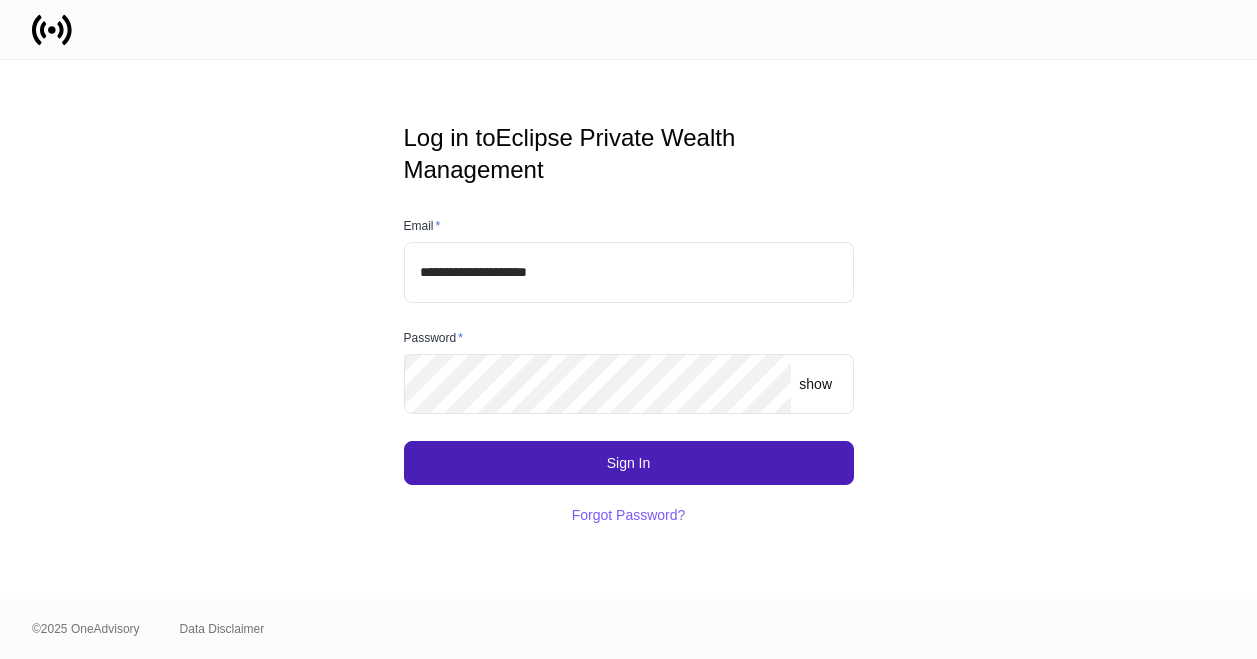 click on "Sign In" at bounding box center (629, 463) 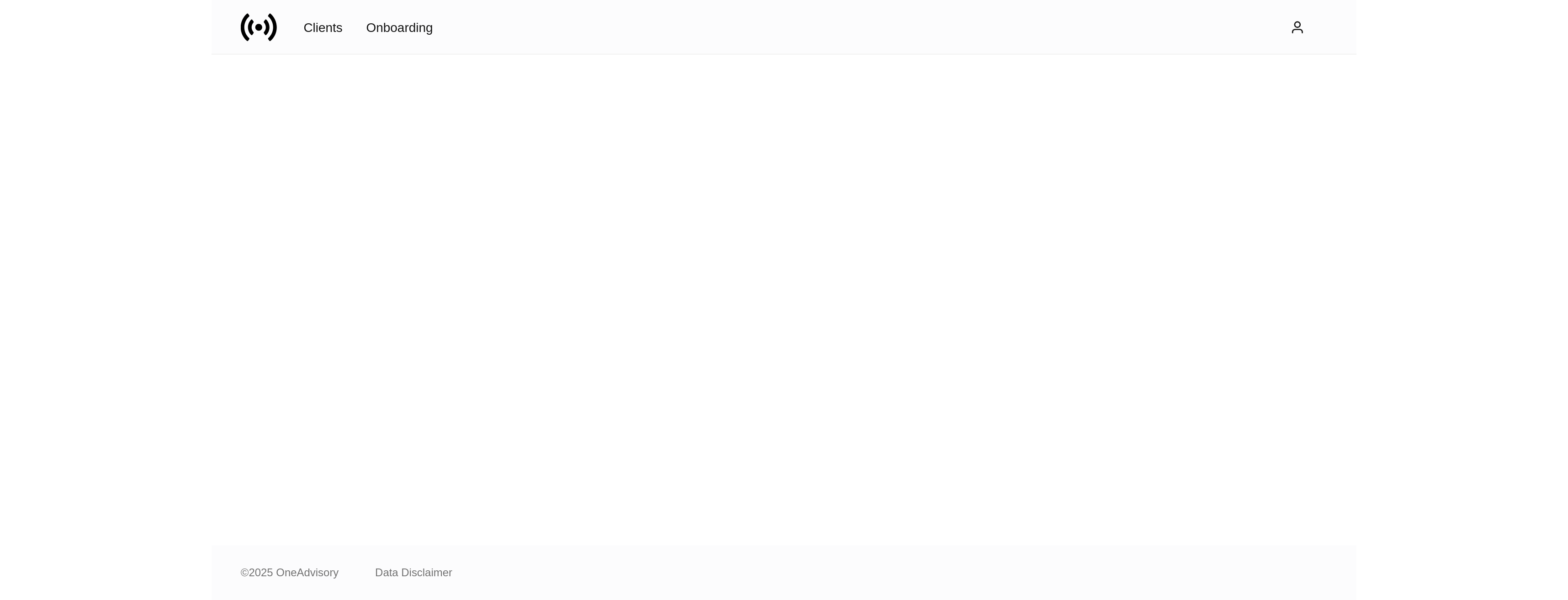 scroll, scrollTop: 0, scrollLeft: 0, axis: both 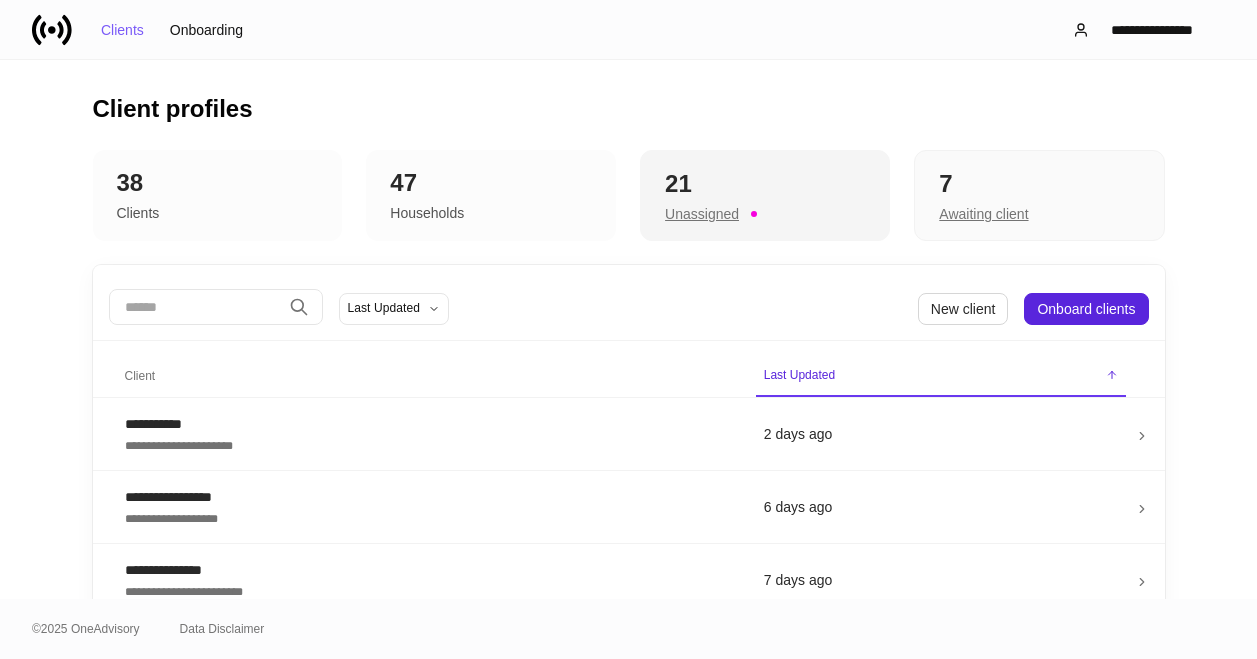 click on "21" at bounding box center [765, 184] 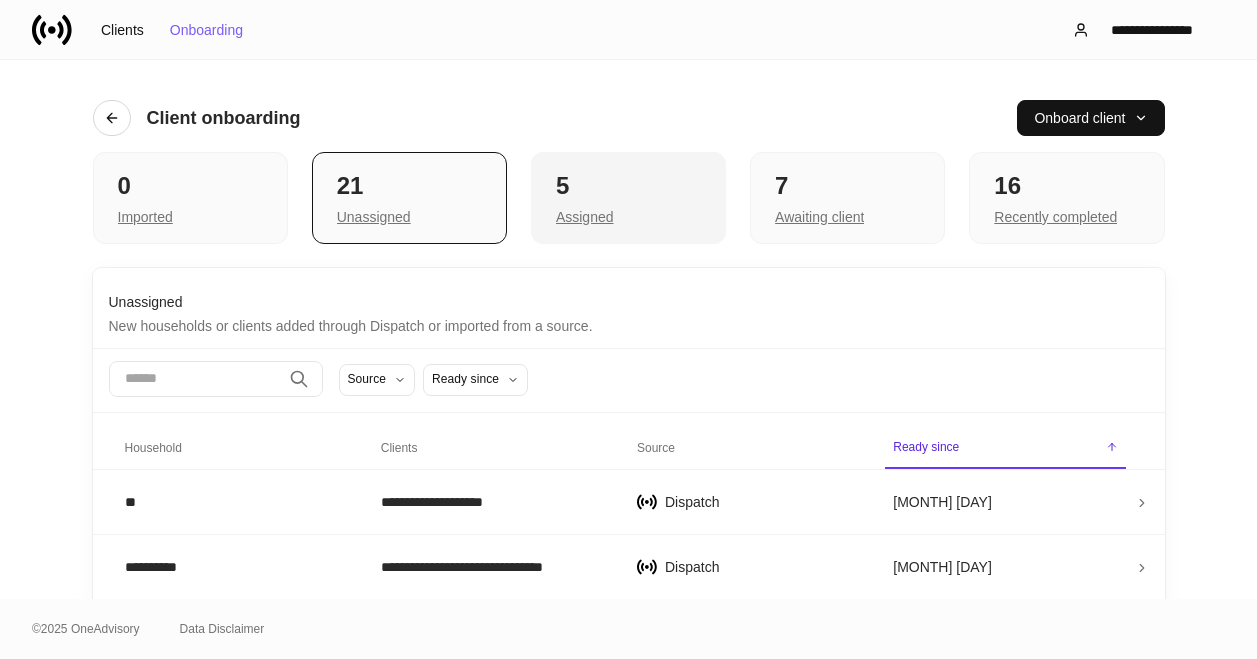 click on "5 Assigned" at bounding box center (628, 198) 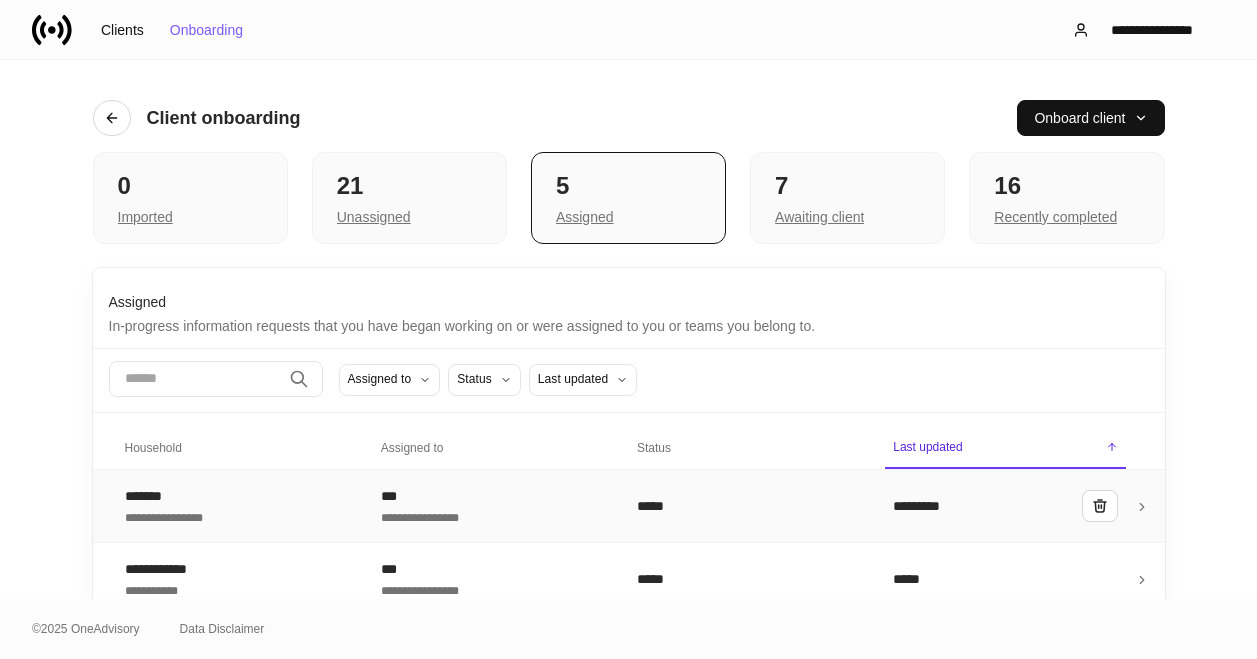 click on "**********" at bounding box center (237, 506) 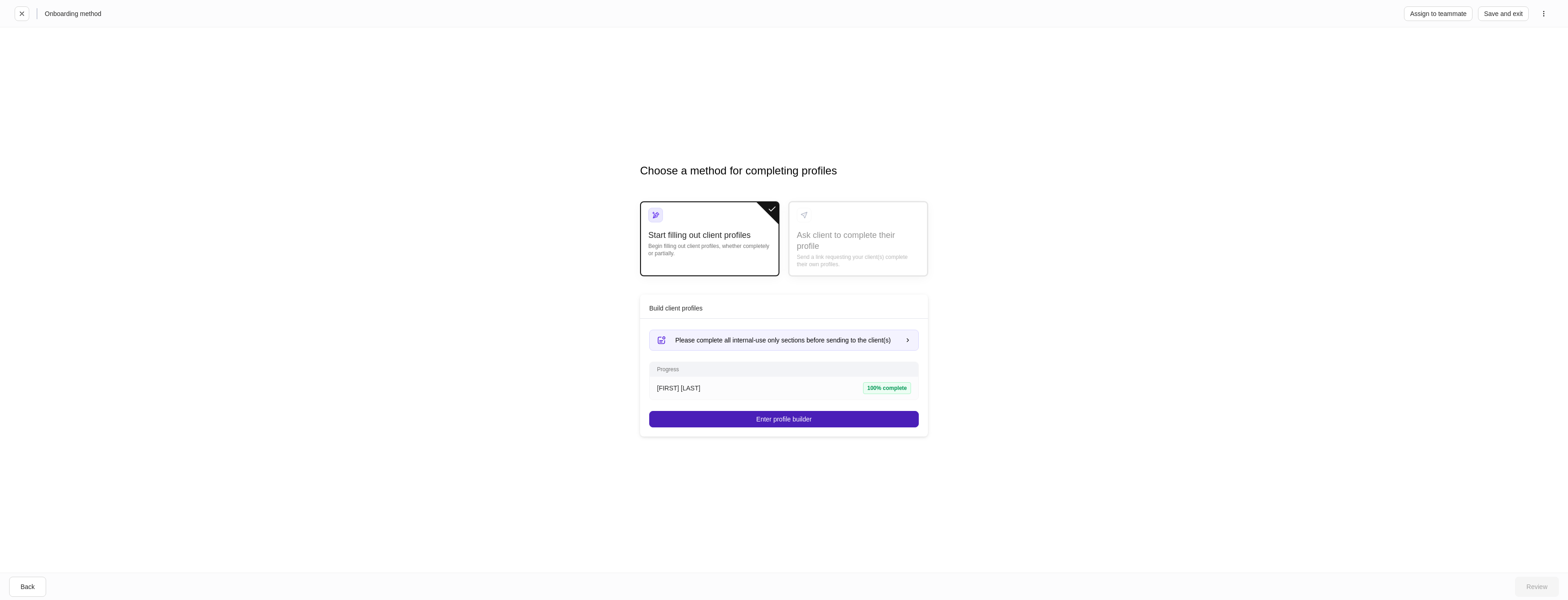 click on "Enter profile builder" at bounding box center [784, 419] 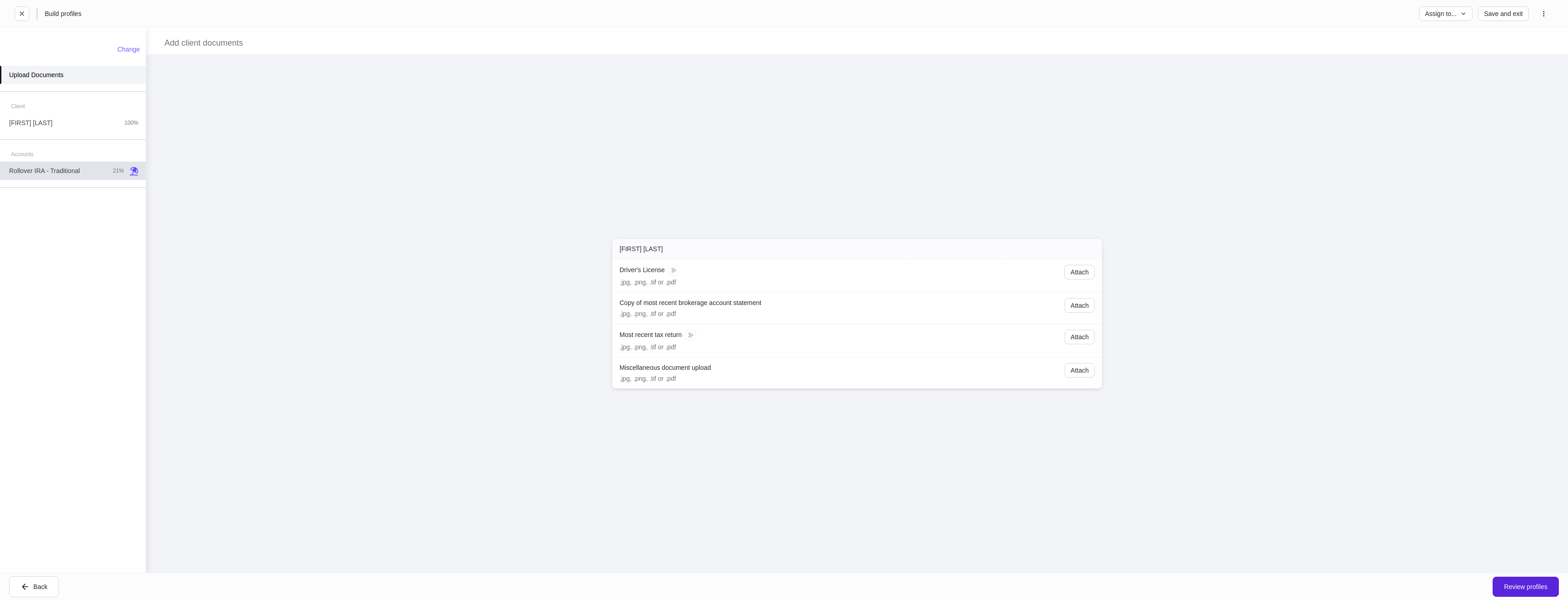 click on "Rollover IRA - Traditional 21%" at bounding box center (73, 171) 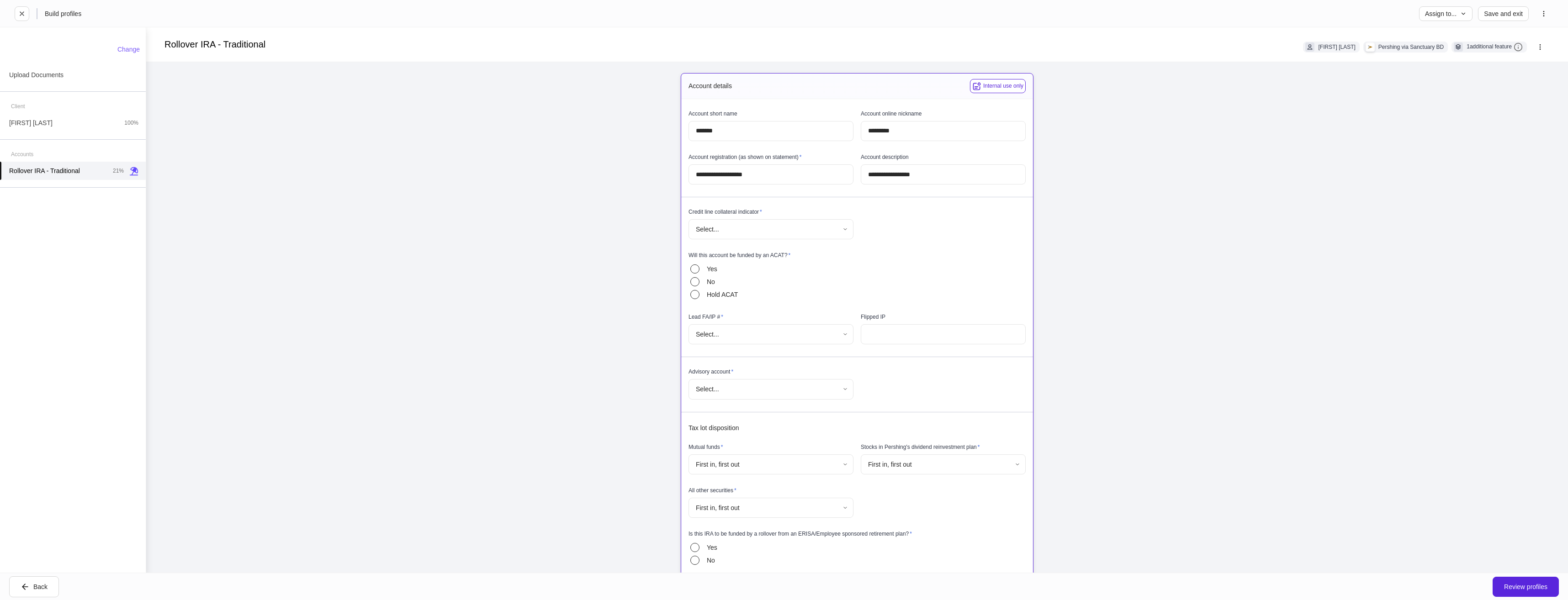 click on "No" at bounding box center (711, 282) 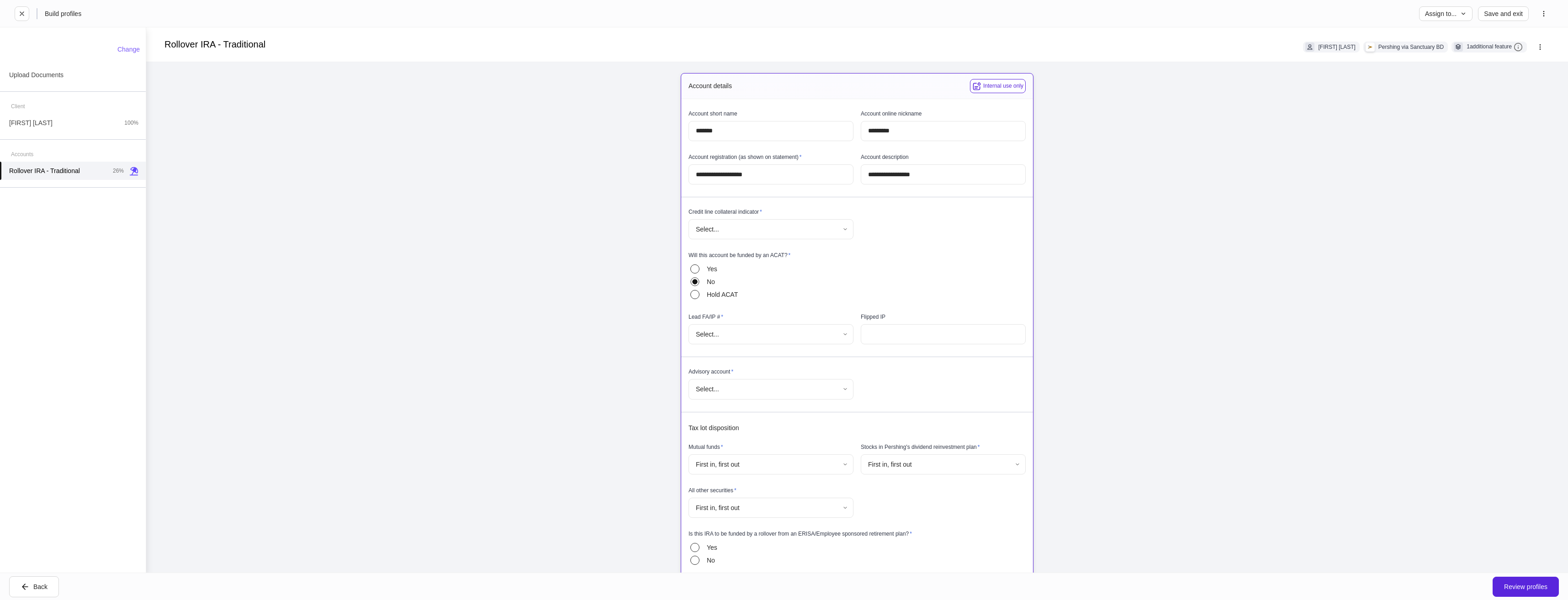 click on "**********" at bounding box center [784, 300] 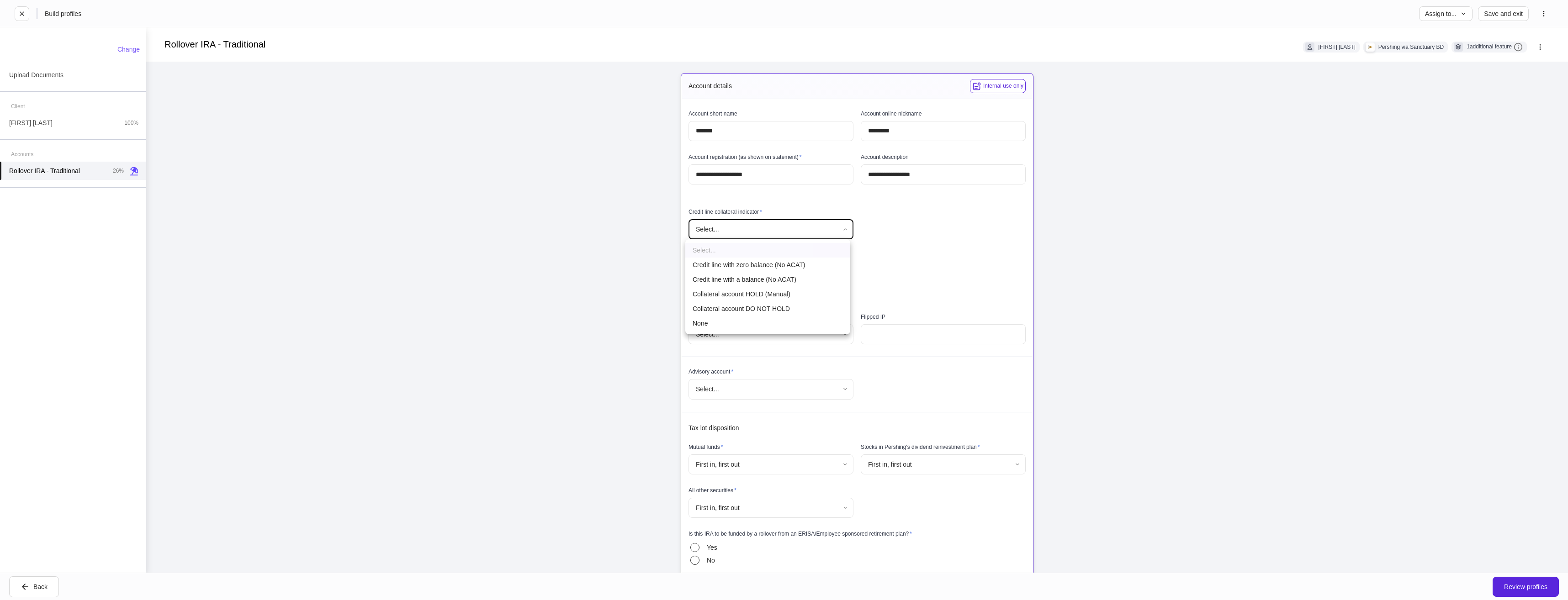 click on "None" at bounding box center [768, 323] 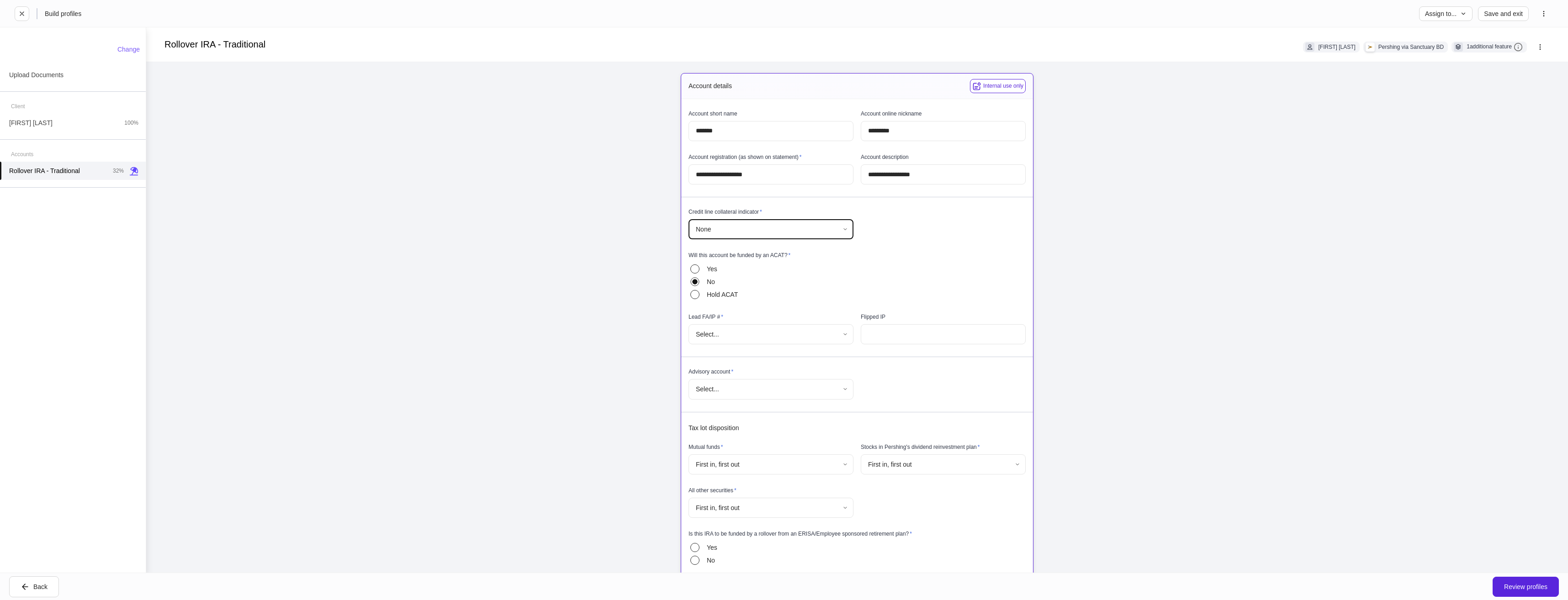 click on "**********" at bounding box center (784, 300) 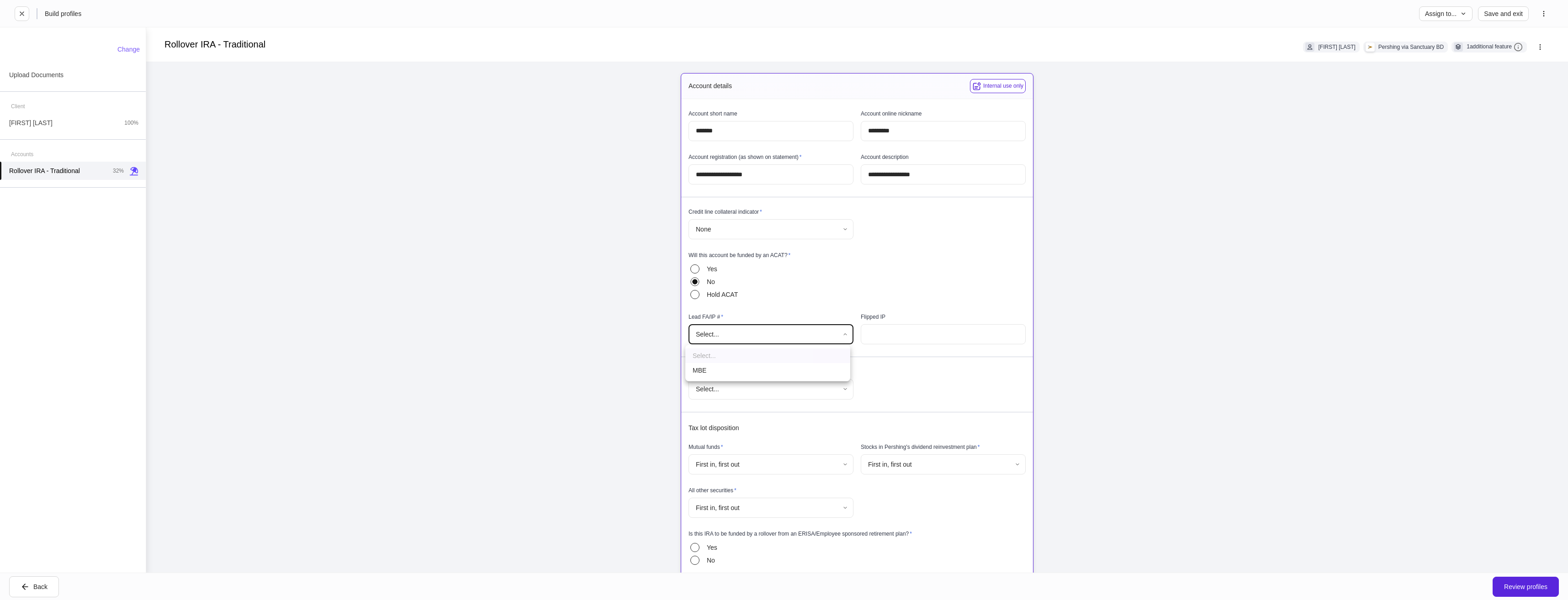 click on "MBE" at bounding box center [768, 370] 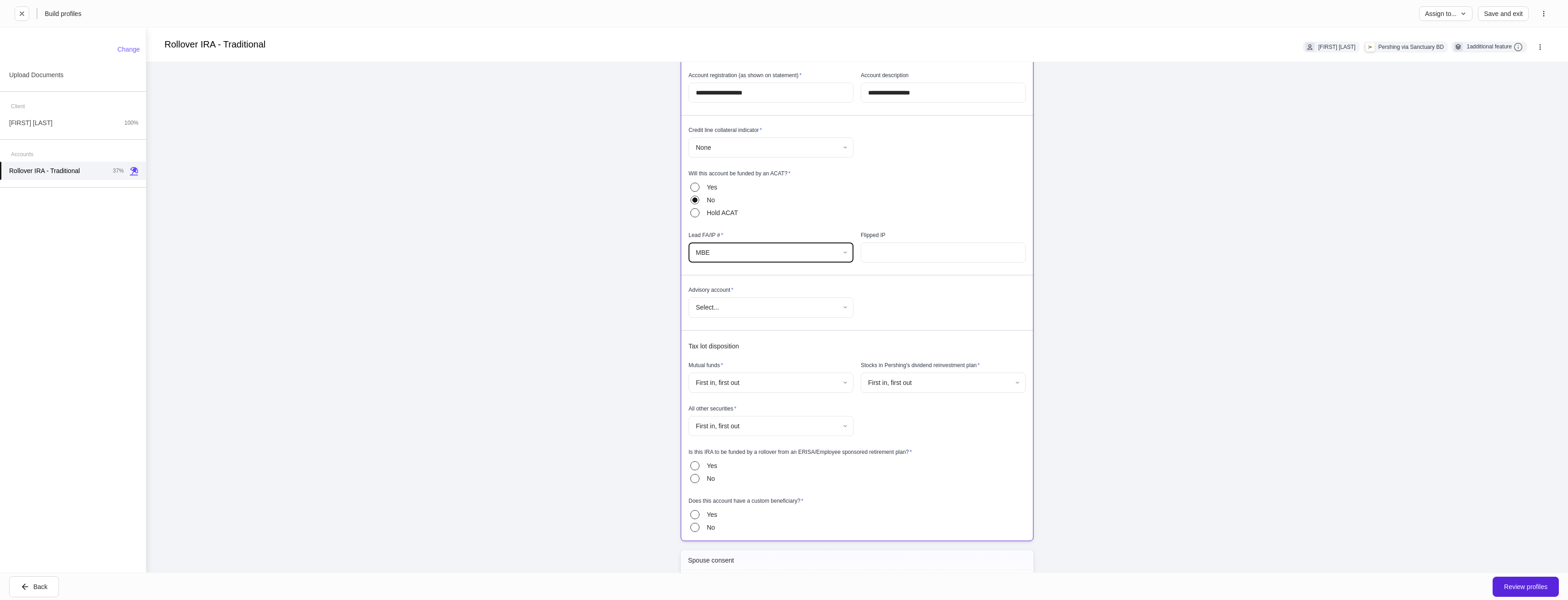 scroll, scrollTop: 91, scrollLeft: 0, axis: vertical 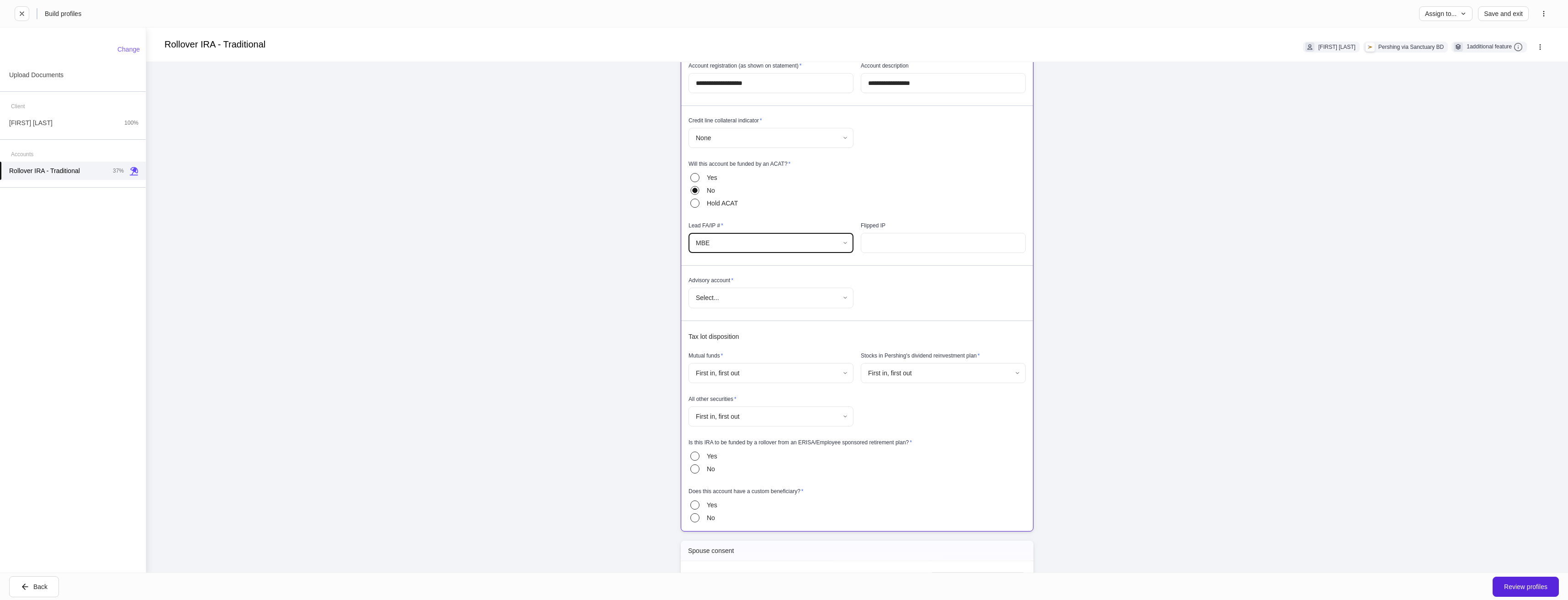 click on "**********" at bounding box center [784, 300] 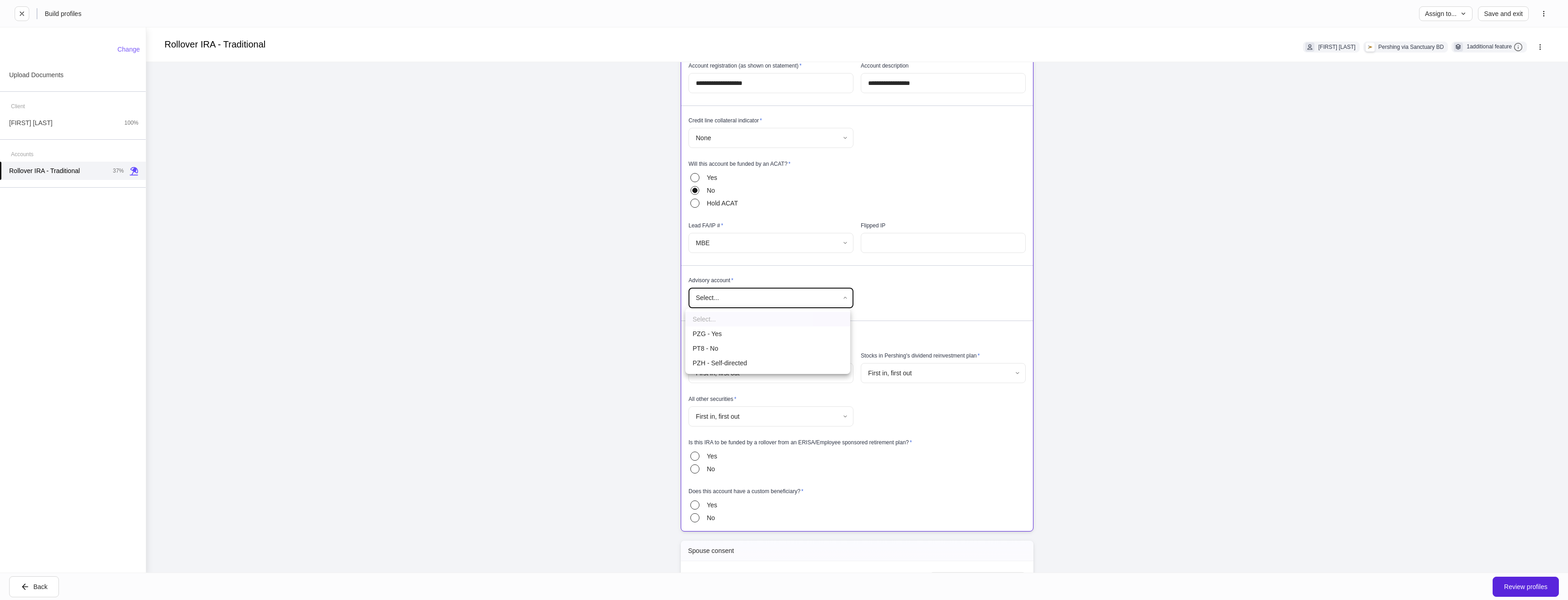 click on "PZG - Yes" at bounding box center (768, 334) 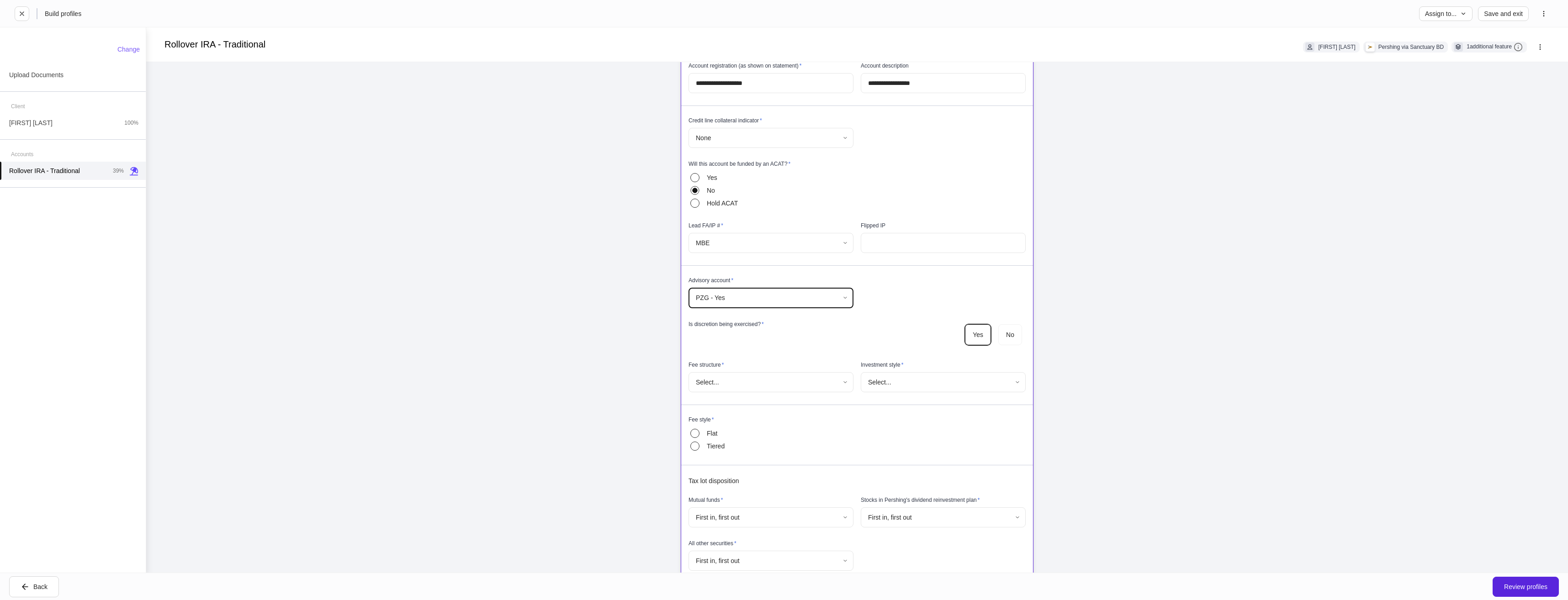 click on "**********" at bounding box center [784, 300] 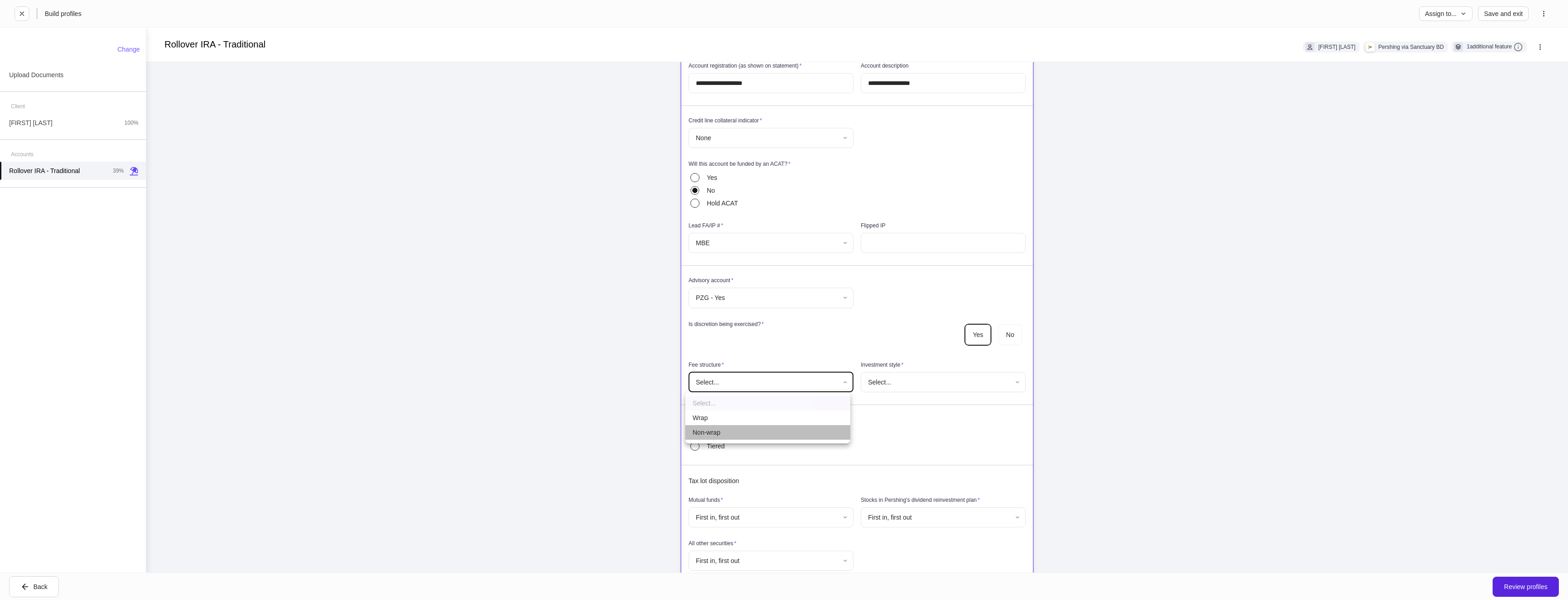 click on "Non-wrap" at bounding box center [768, 432] 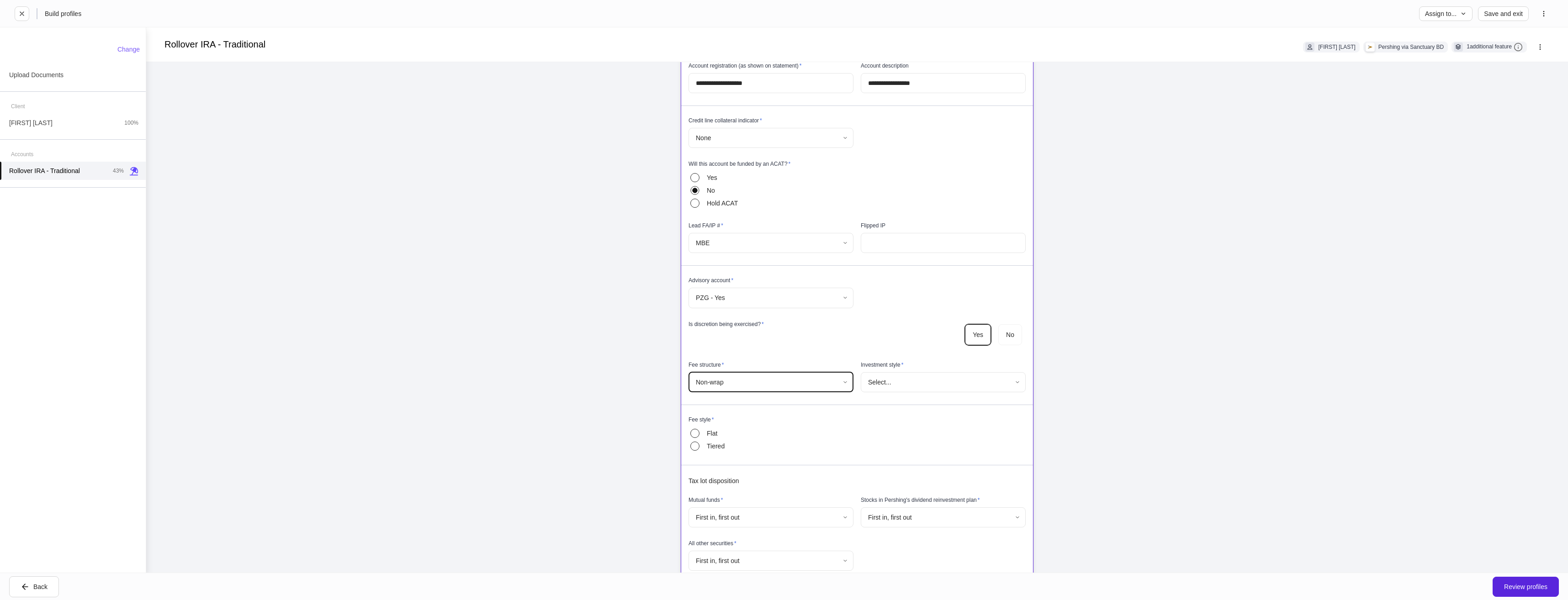 click on "**********" at bounding box center [784, 300] 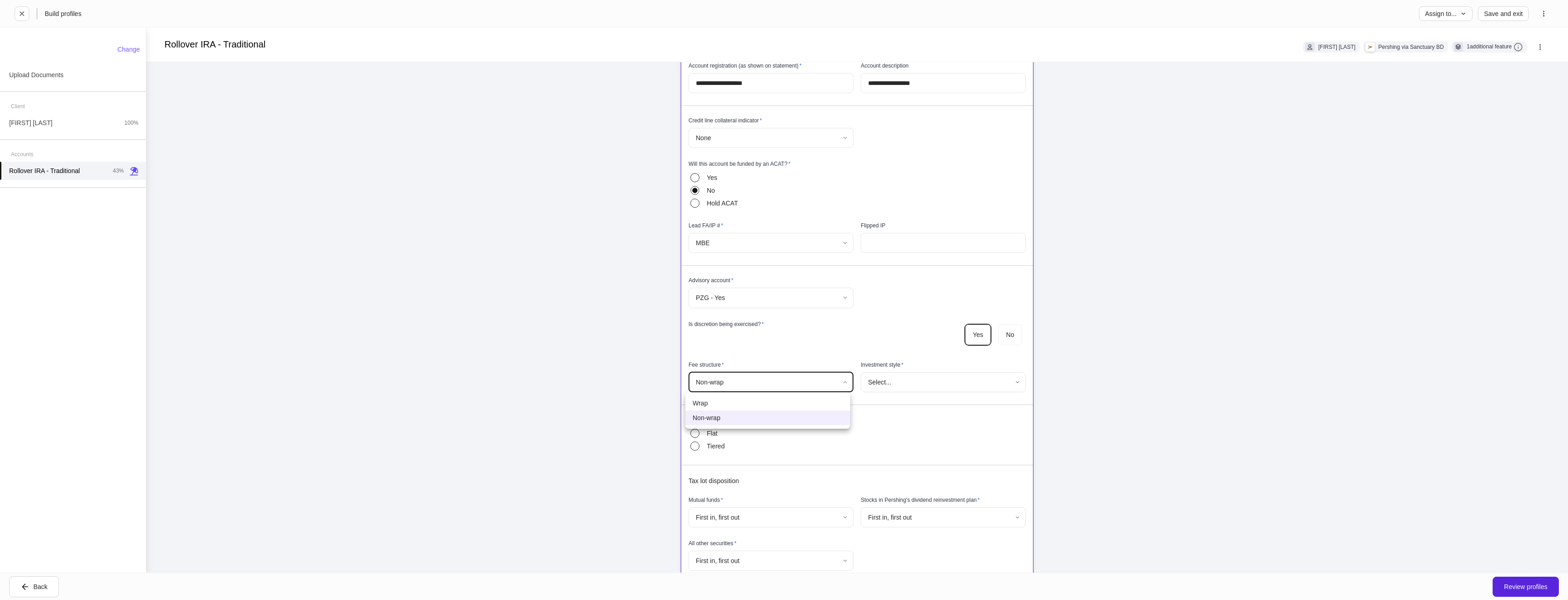 click at bounding box center [784, 300] 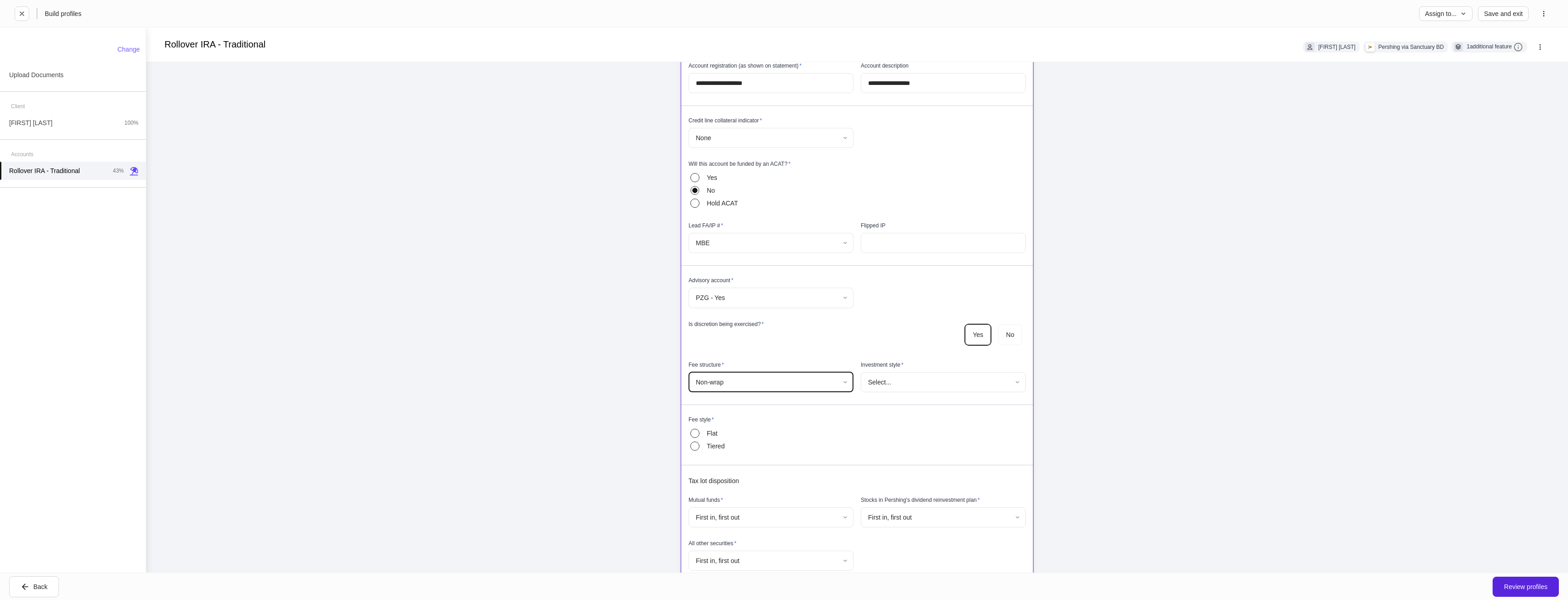 click on "**********" at bounding box center [784, 300] 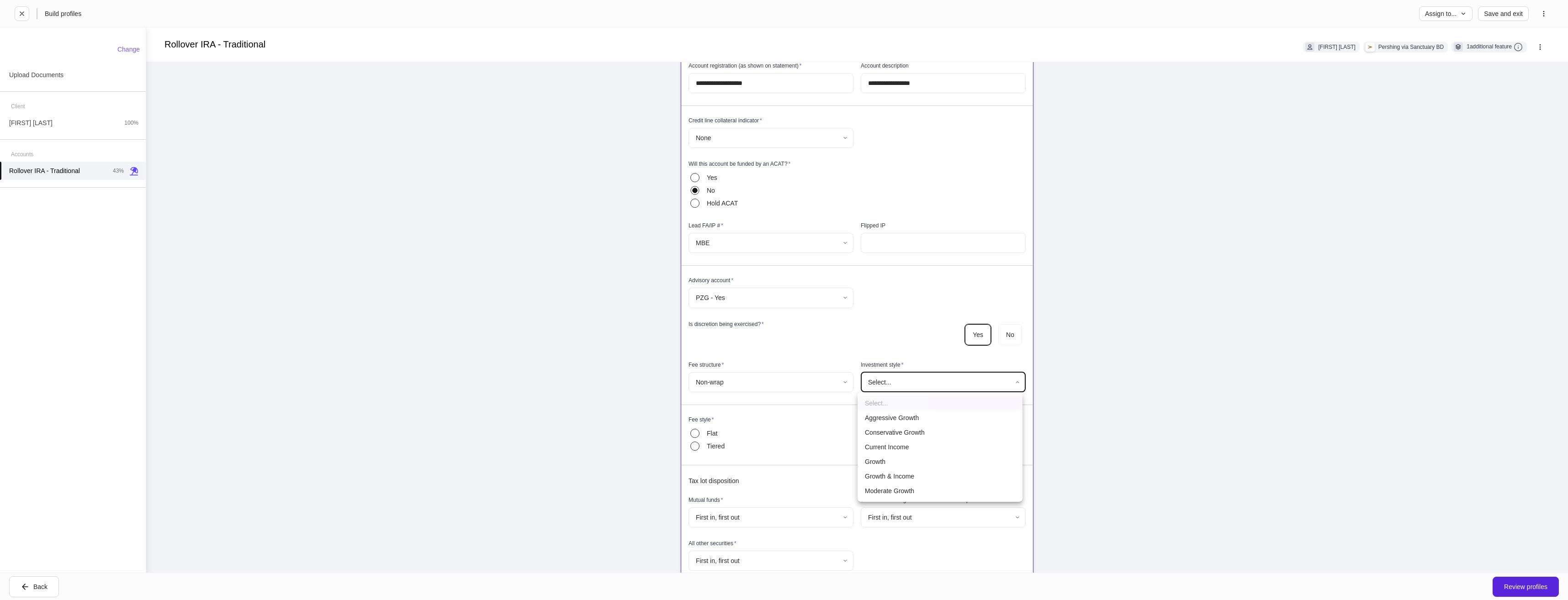 click on "Aggressive Growth" at bounding box center [940, 418] 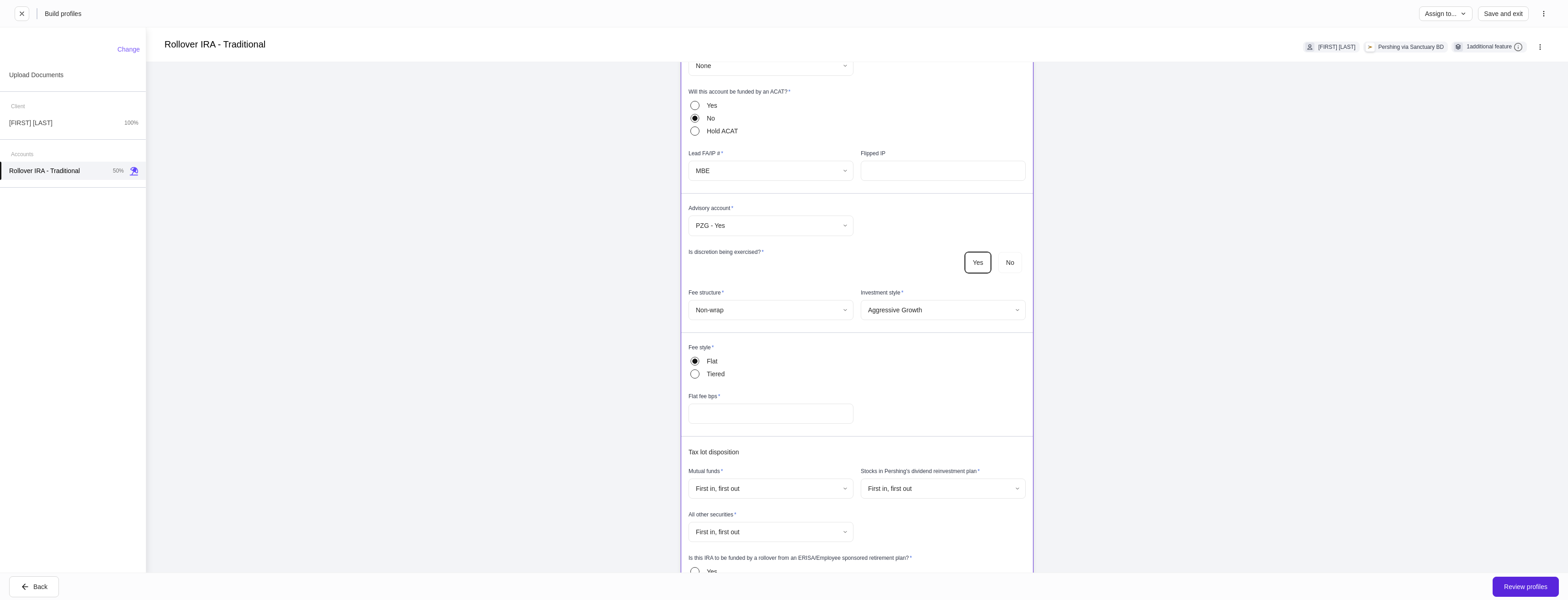 scroll, scrollTop: 183, scrollLeft: 0, axis: vertical 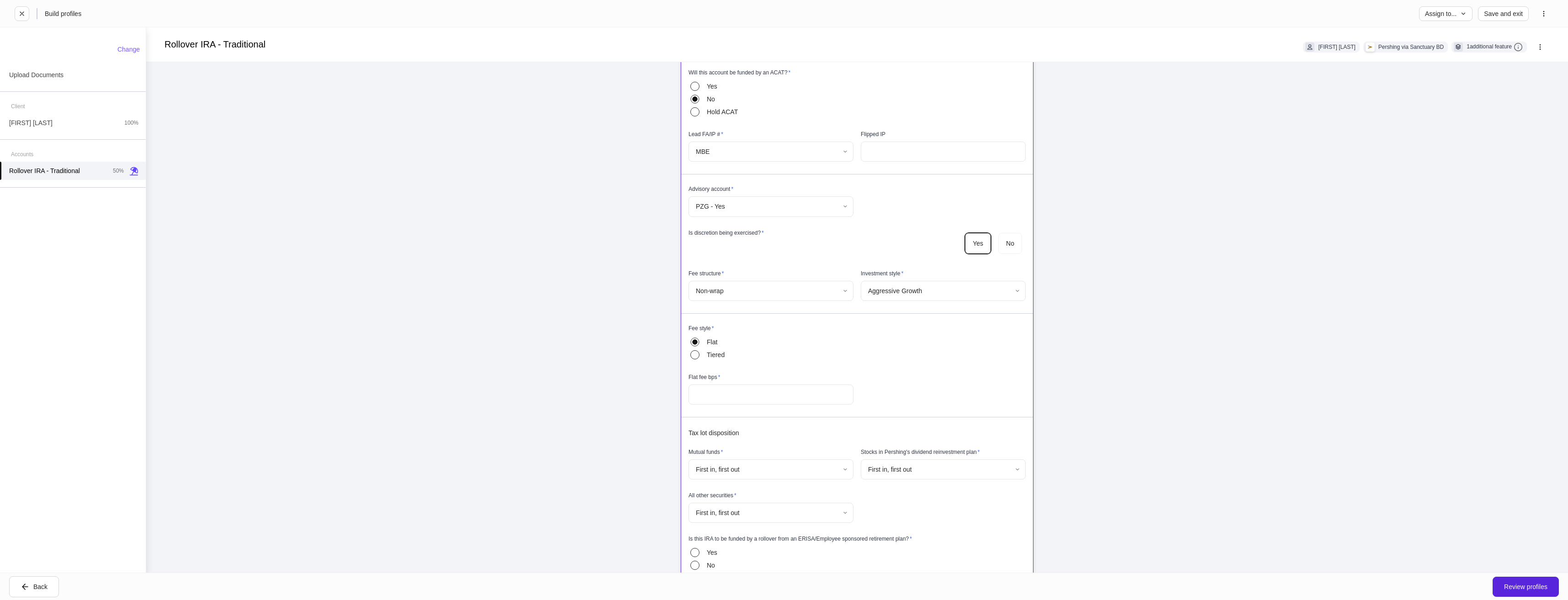 click at bounding box center [771, 395] 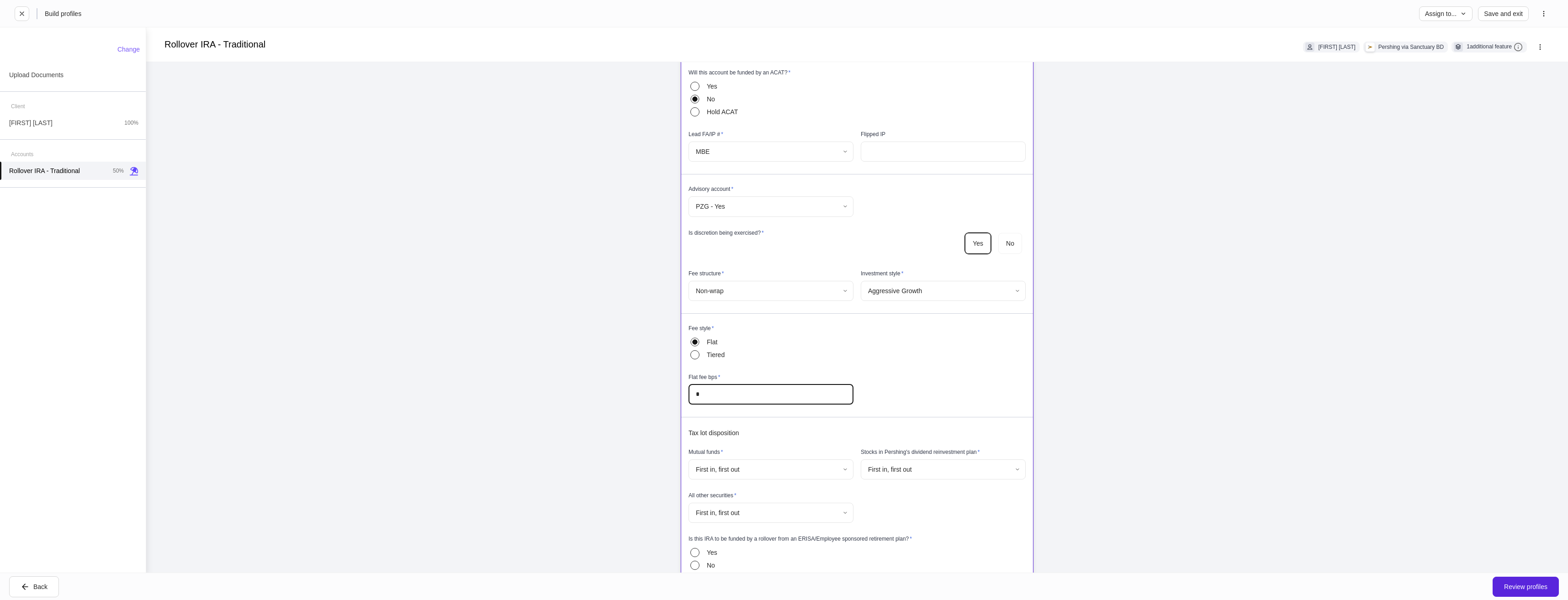 type on "*" 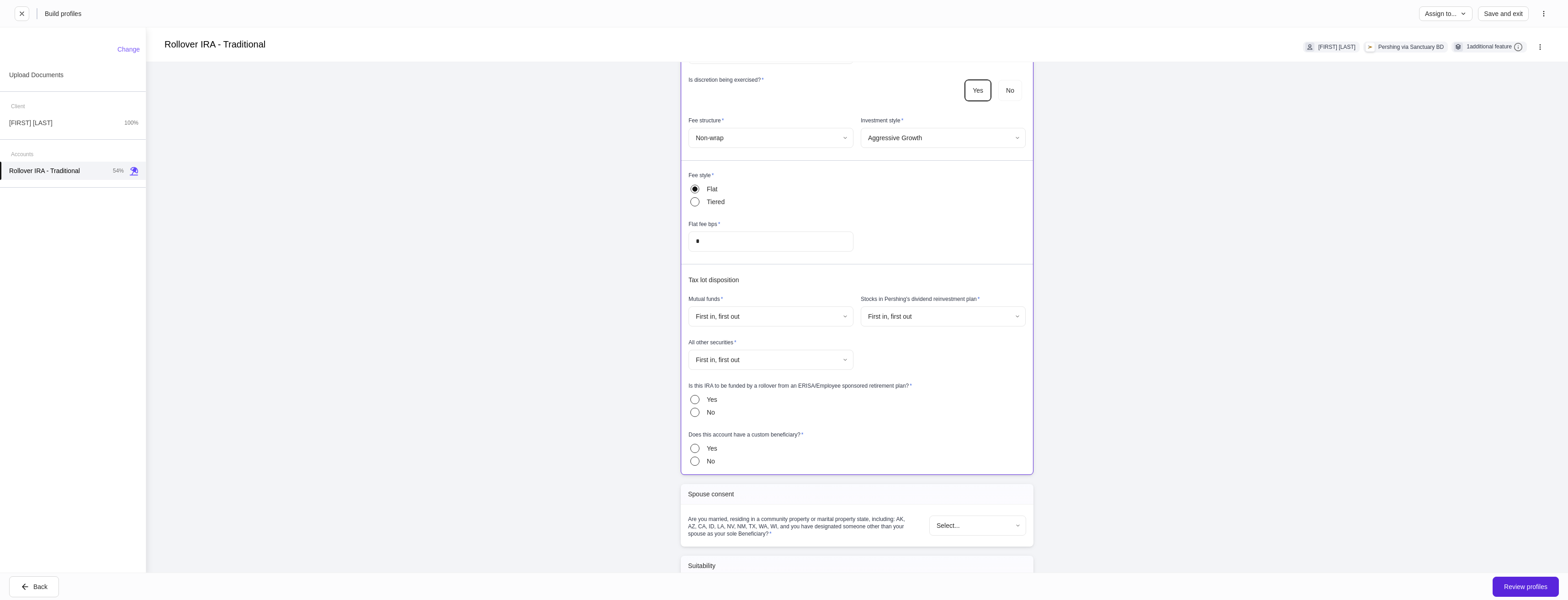 scroll, scrollTop: 365, scrollLeft: 0, axis: vertical 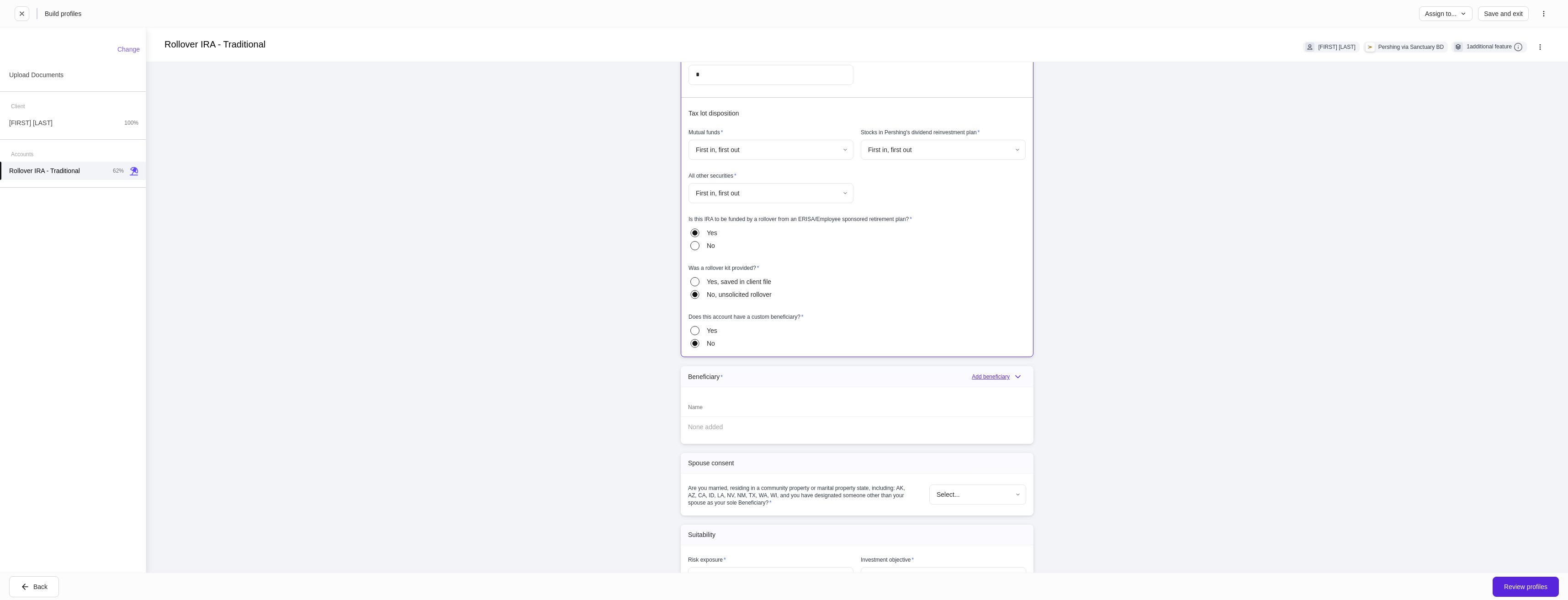 click on "Add beneficiary" at bounding box center [999, 377] 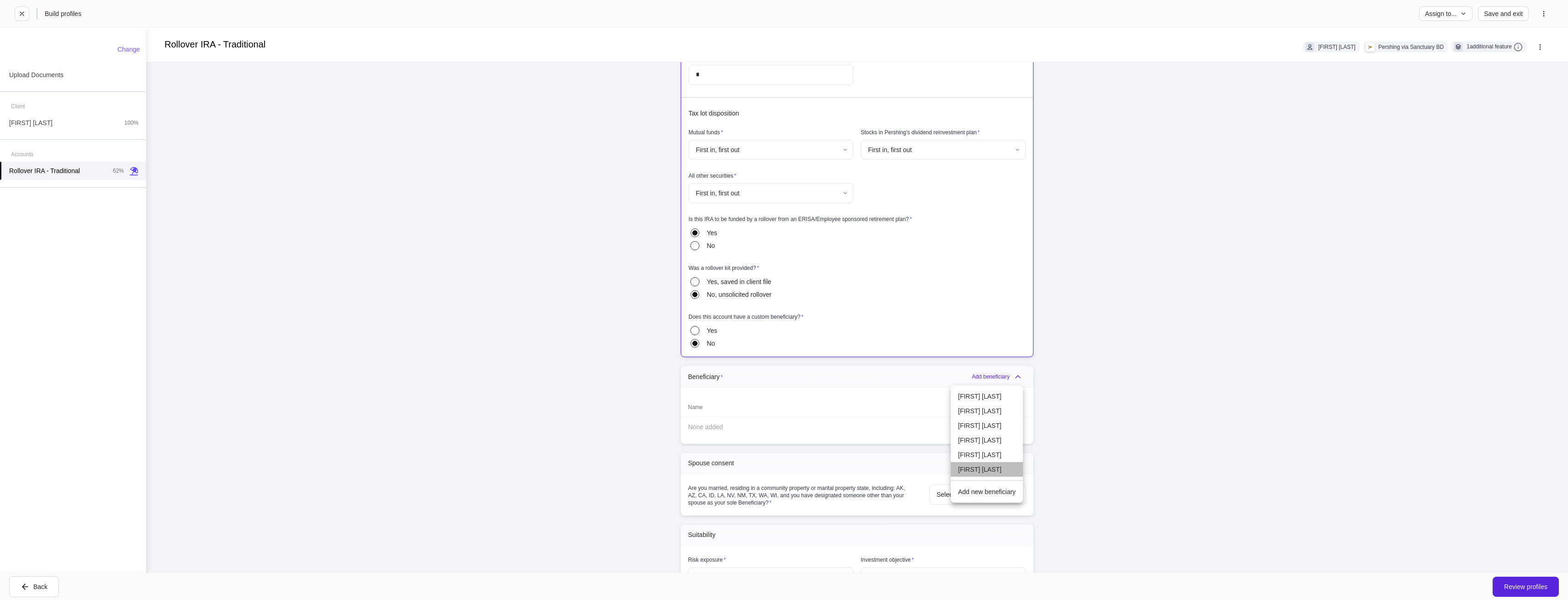 click on "[FIRST] [LAST]" at bounding box center [987, 469] 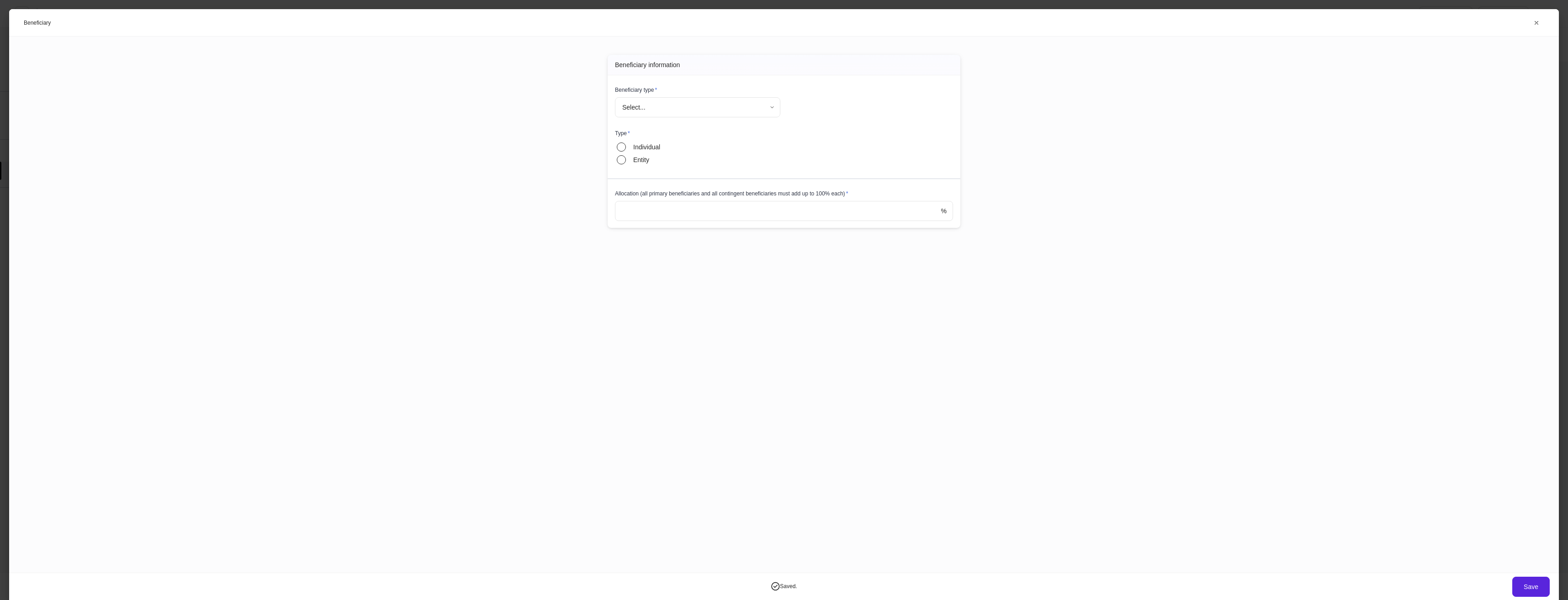 click on "**********" at bounding box center (784, 300) 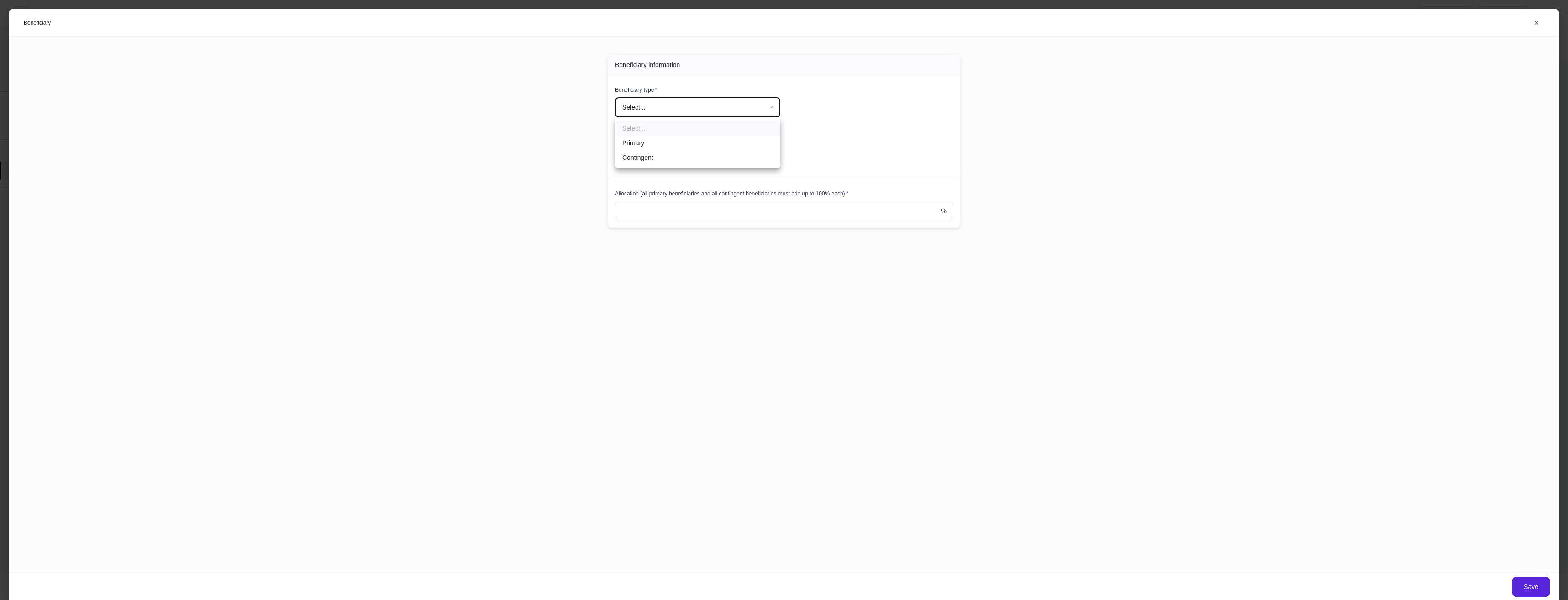 click on "Primary" at bounding box center [698, 143] 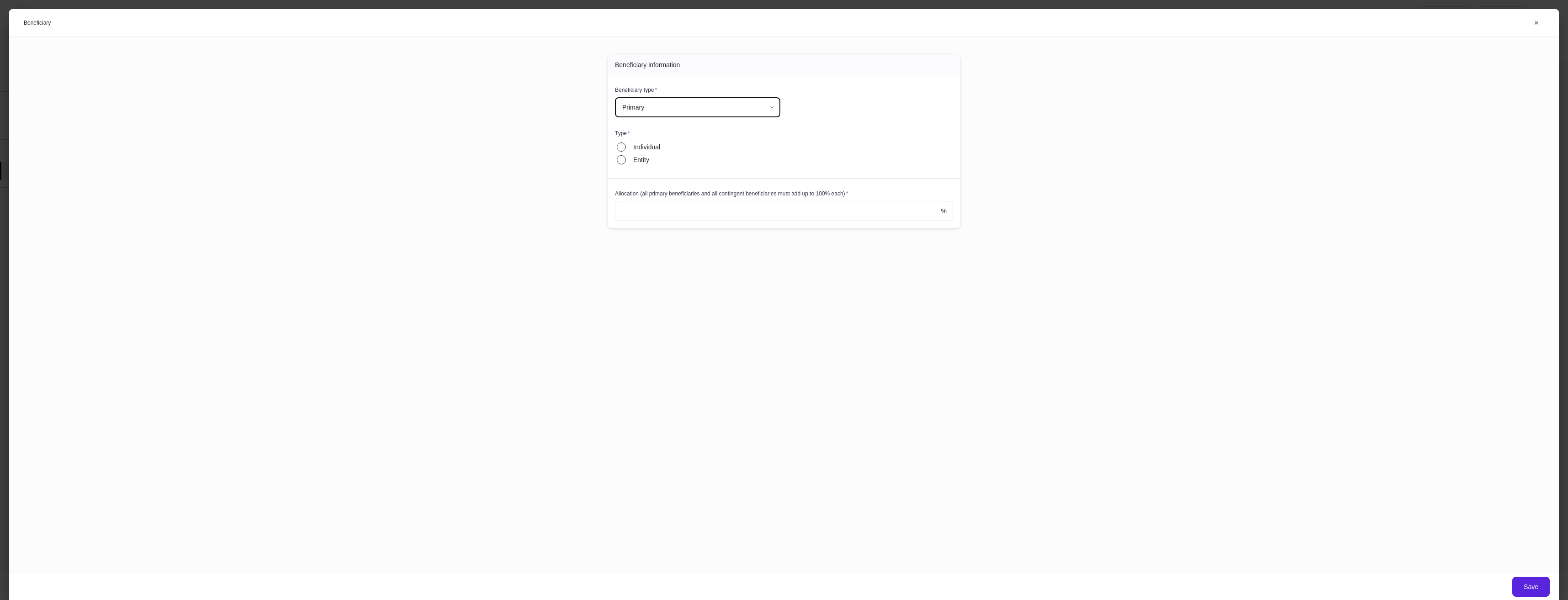click on "Individual" at bounding box center [646, 147] 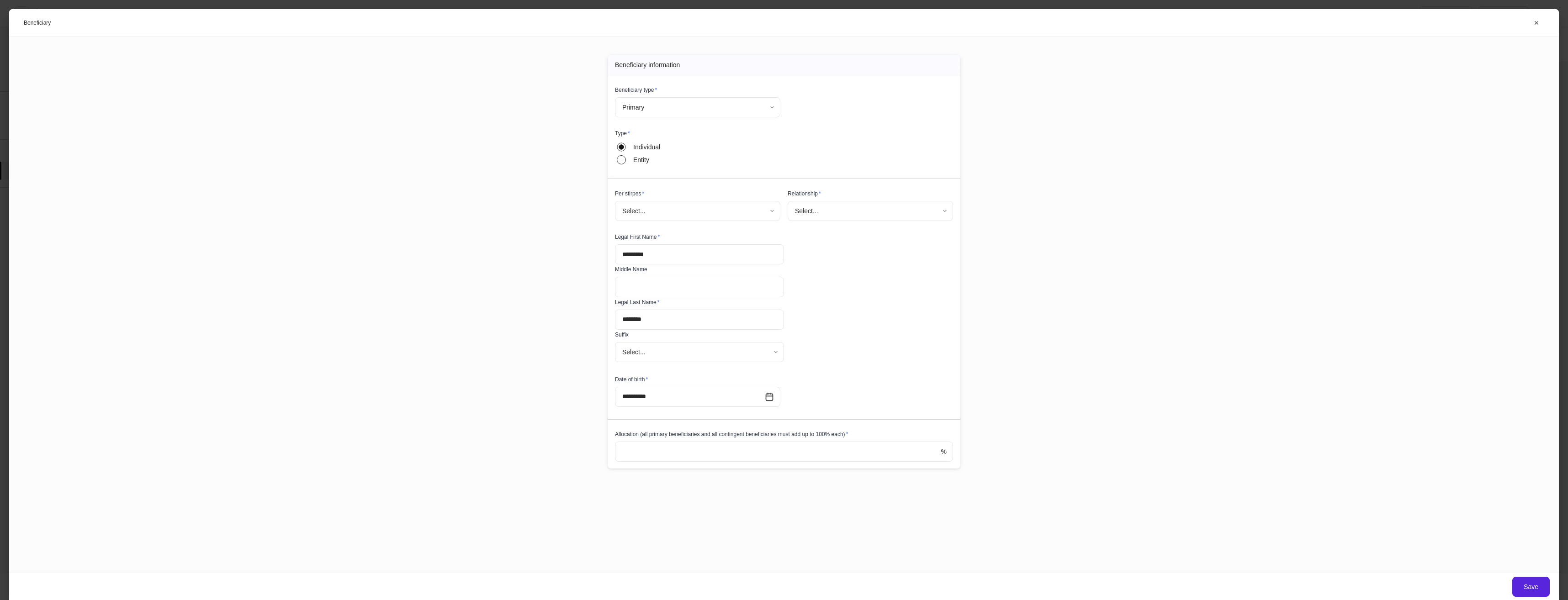 click on "**********" at bounding box center (784, 300) 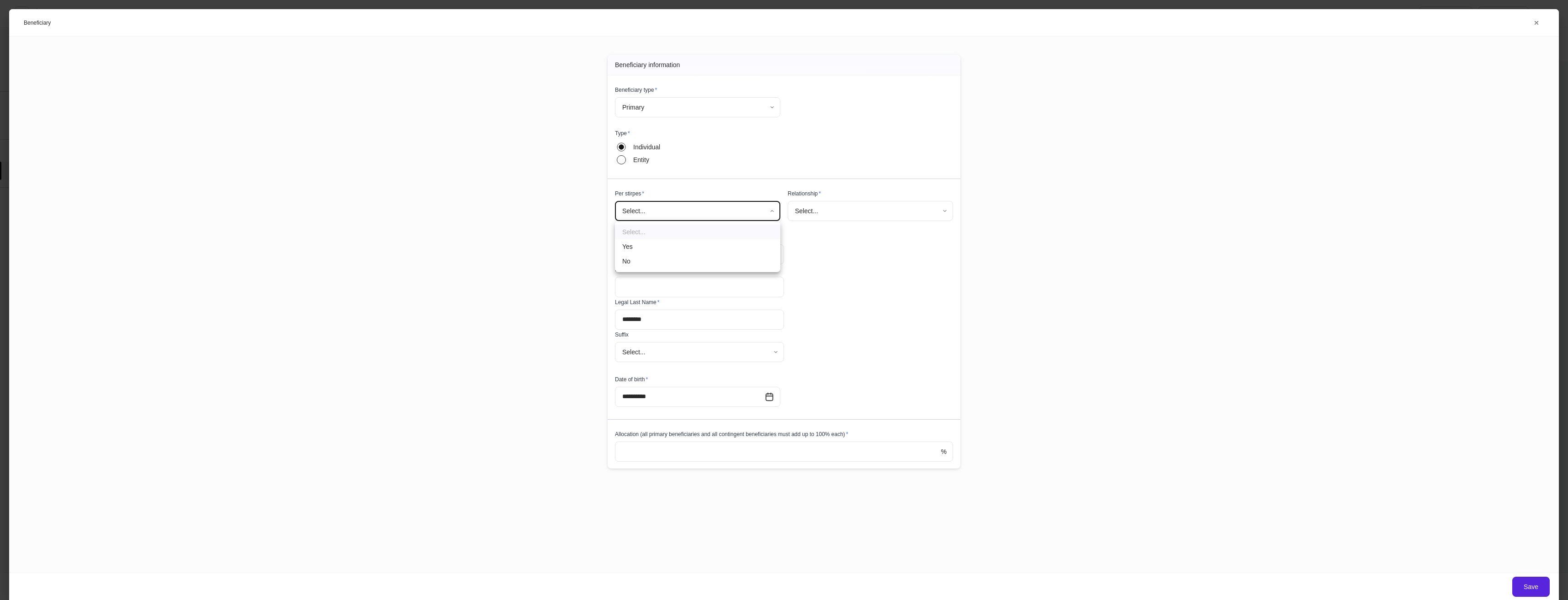 click on "No" at bounding box center [698, 261] 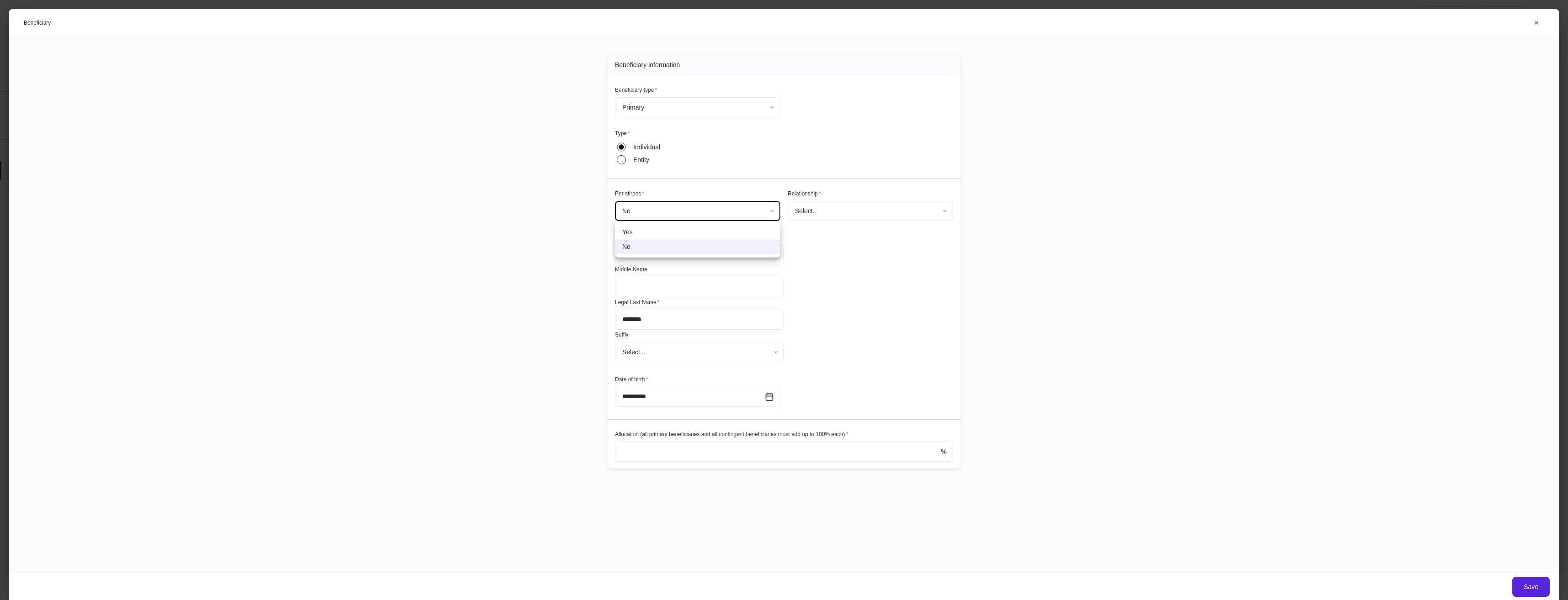 click on "**********" at bounding box center [784, 300] 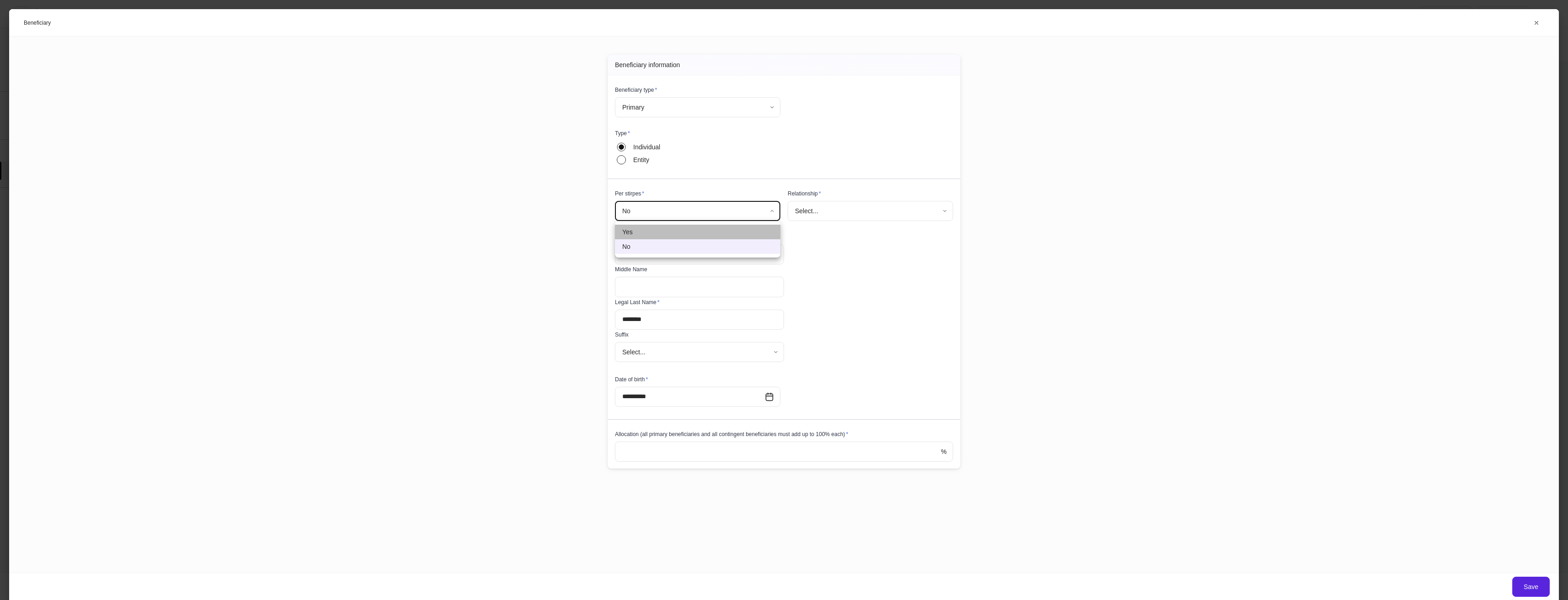 click on "Yes" at bounding box center [698, 232] 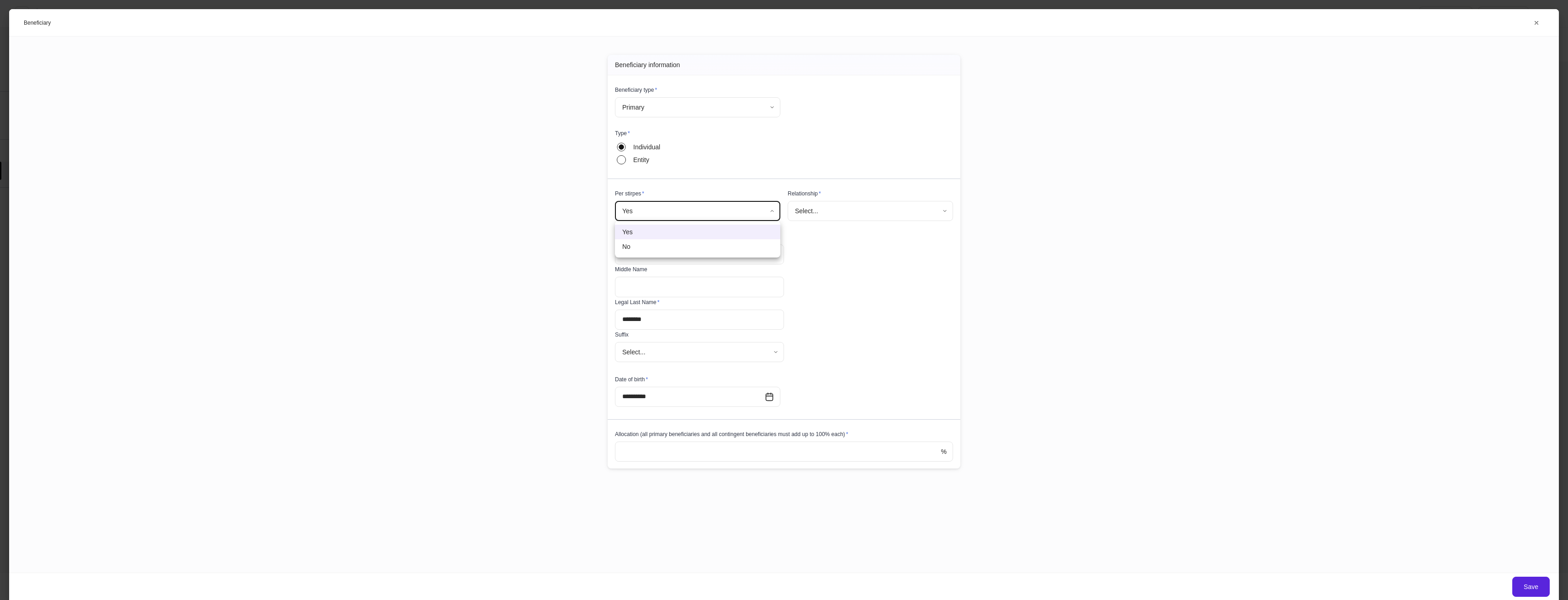 click on "**********" at bounding box center (784, 300) 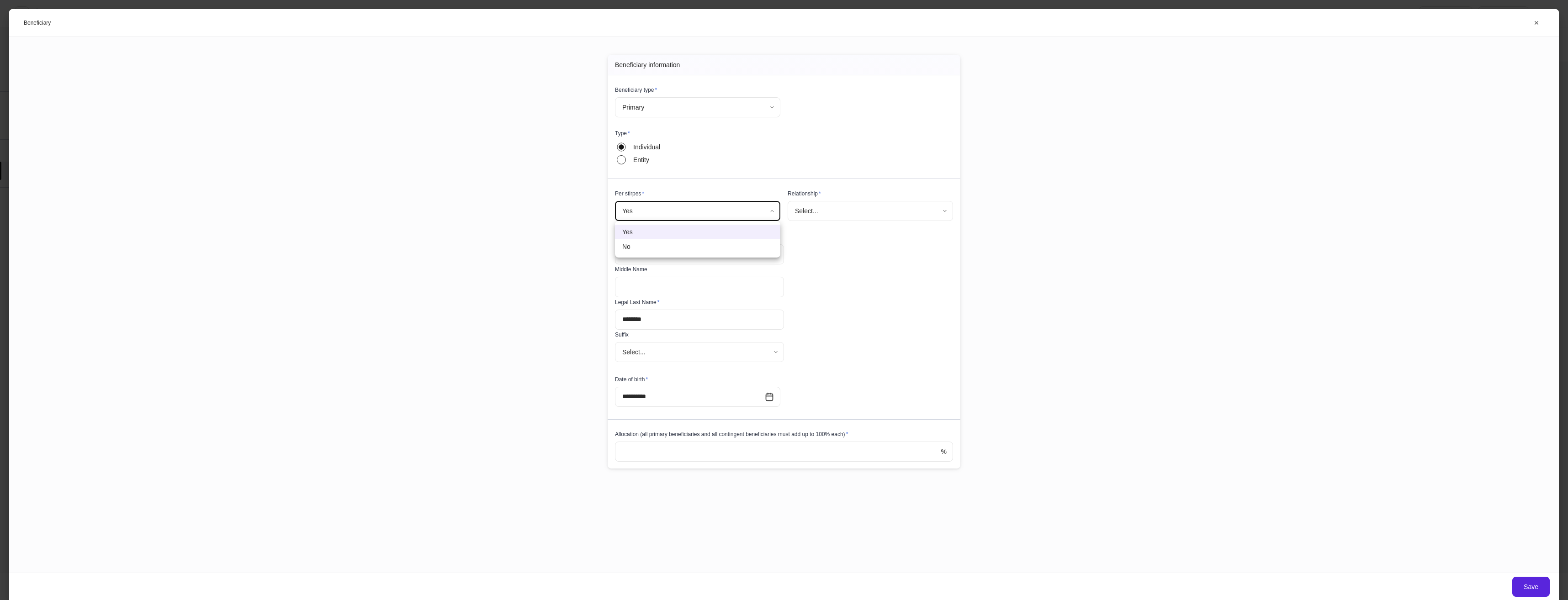 click at bounding box center [784, 300] 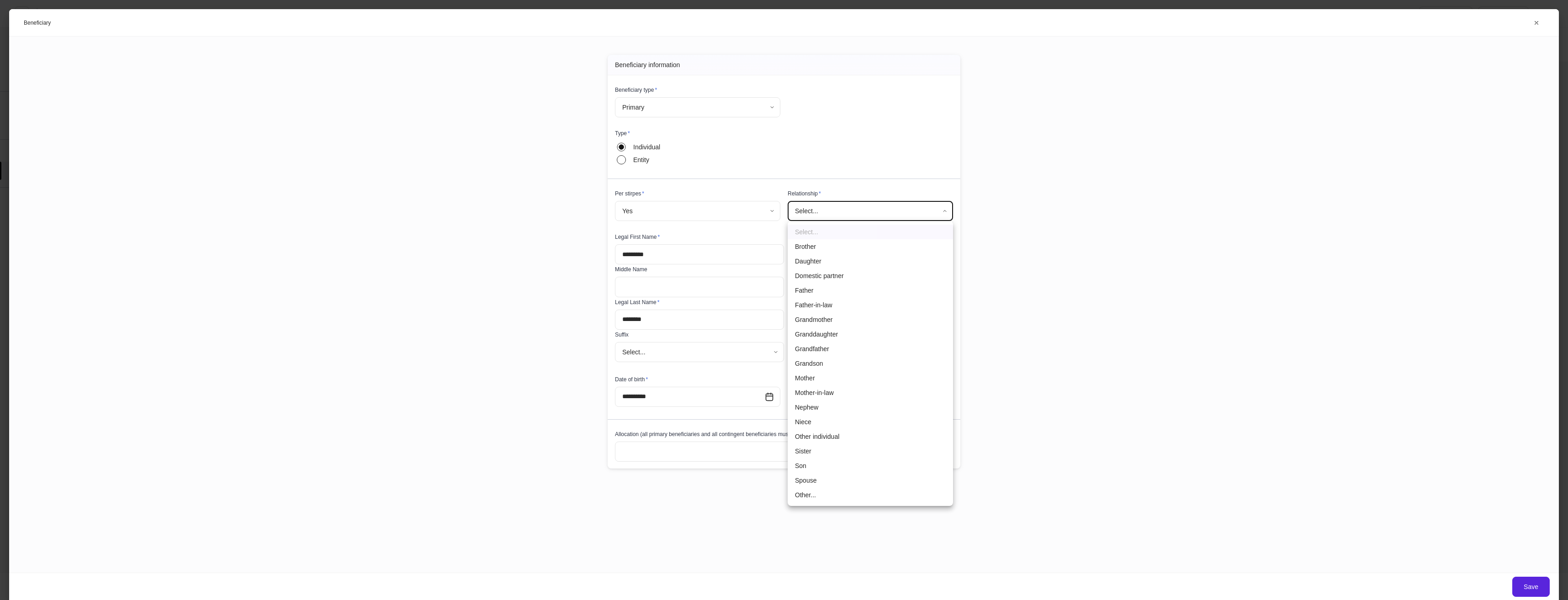 click on "**********" at bounding box center (784, 300) 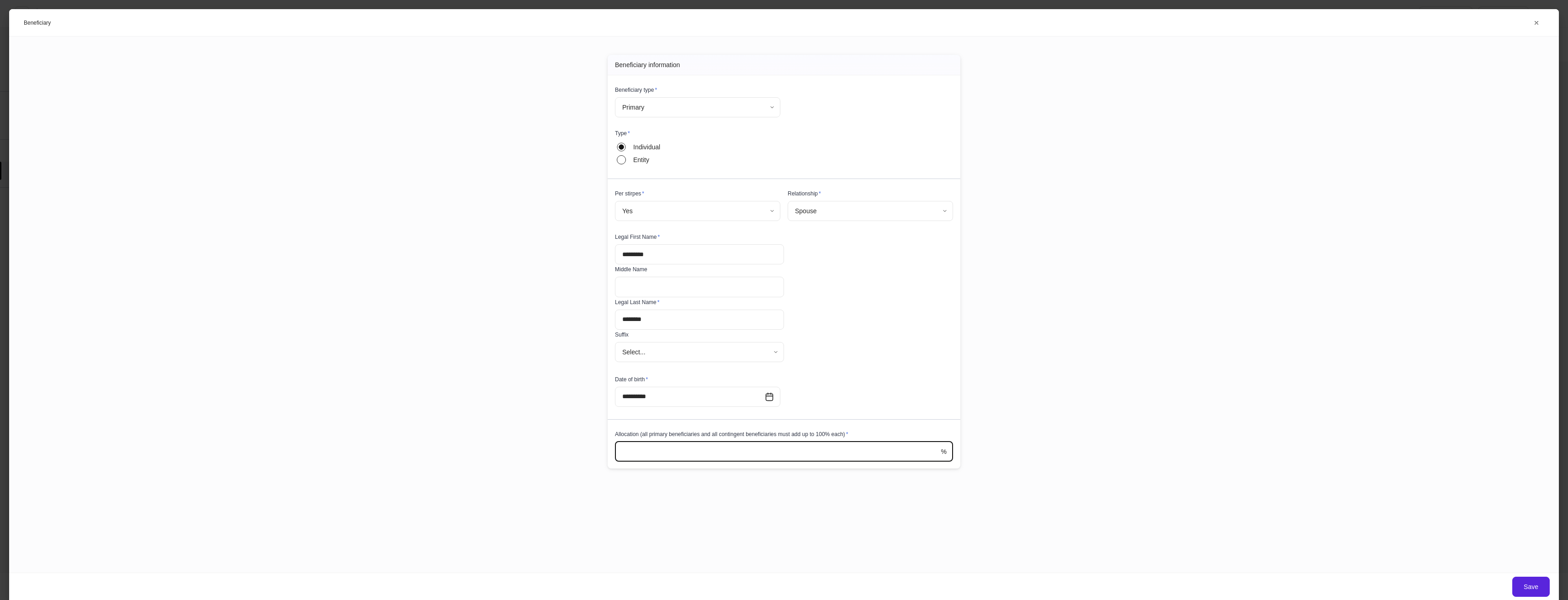 click at bounding box center (778, 452) 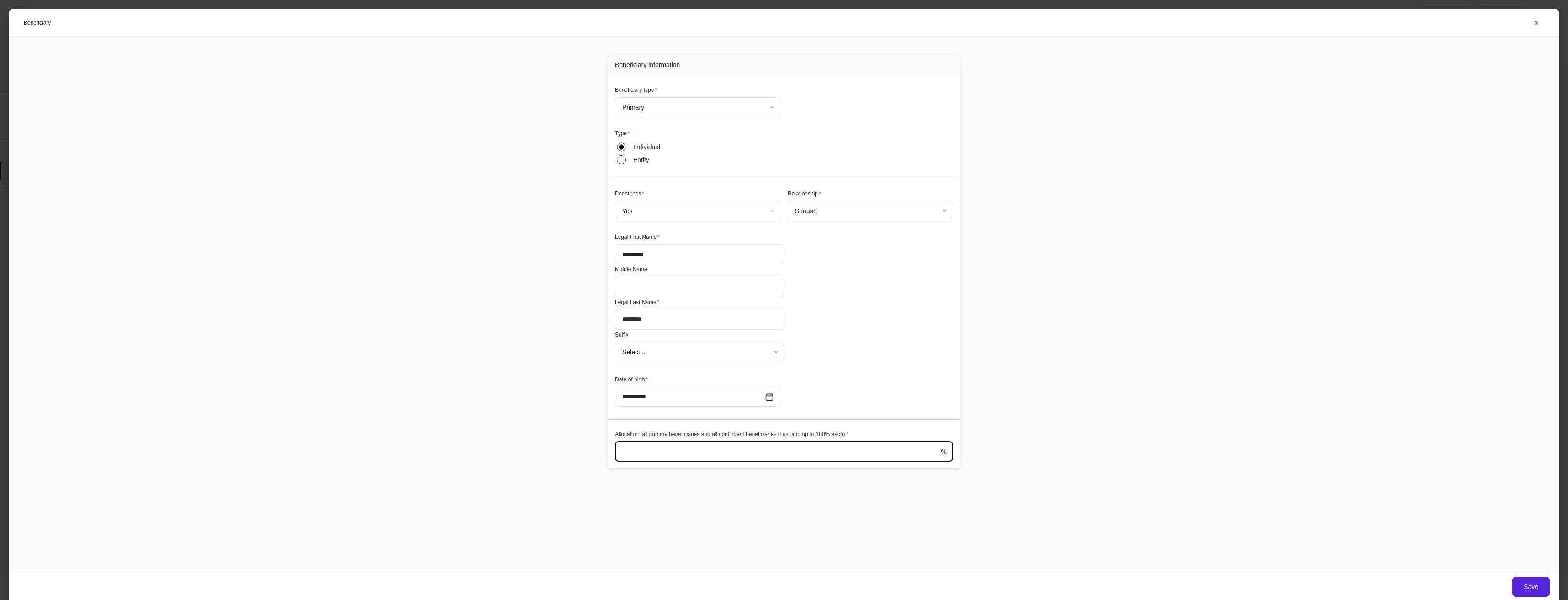 type on "***" 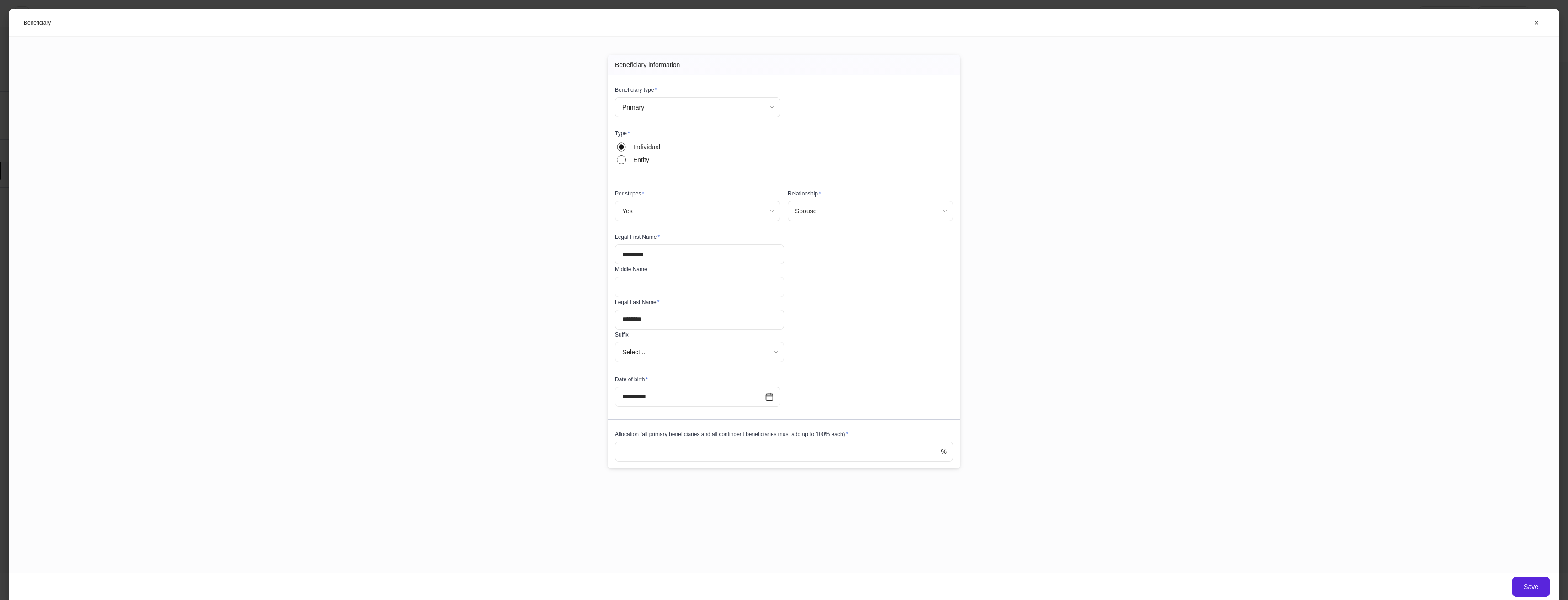 click on "**********" at bounding box center (784, 305) 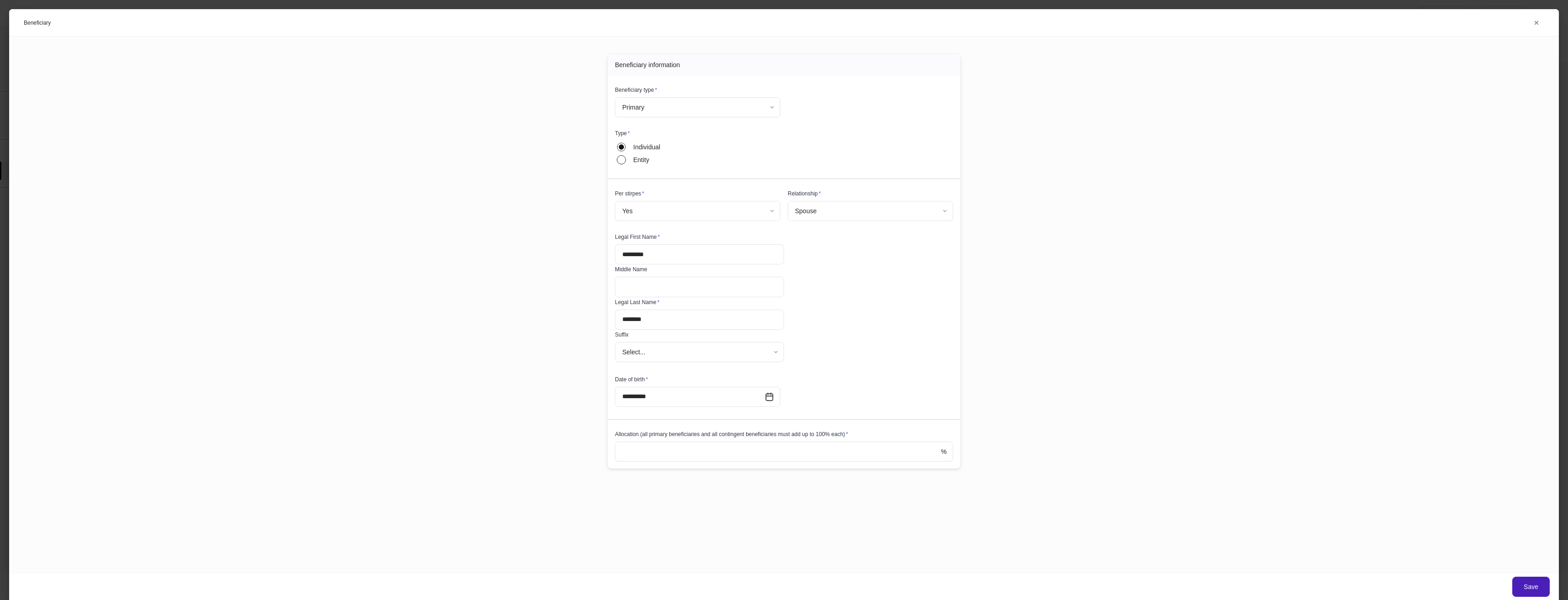 click on "Save" at bounding box center (1531, 587) 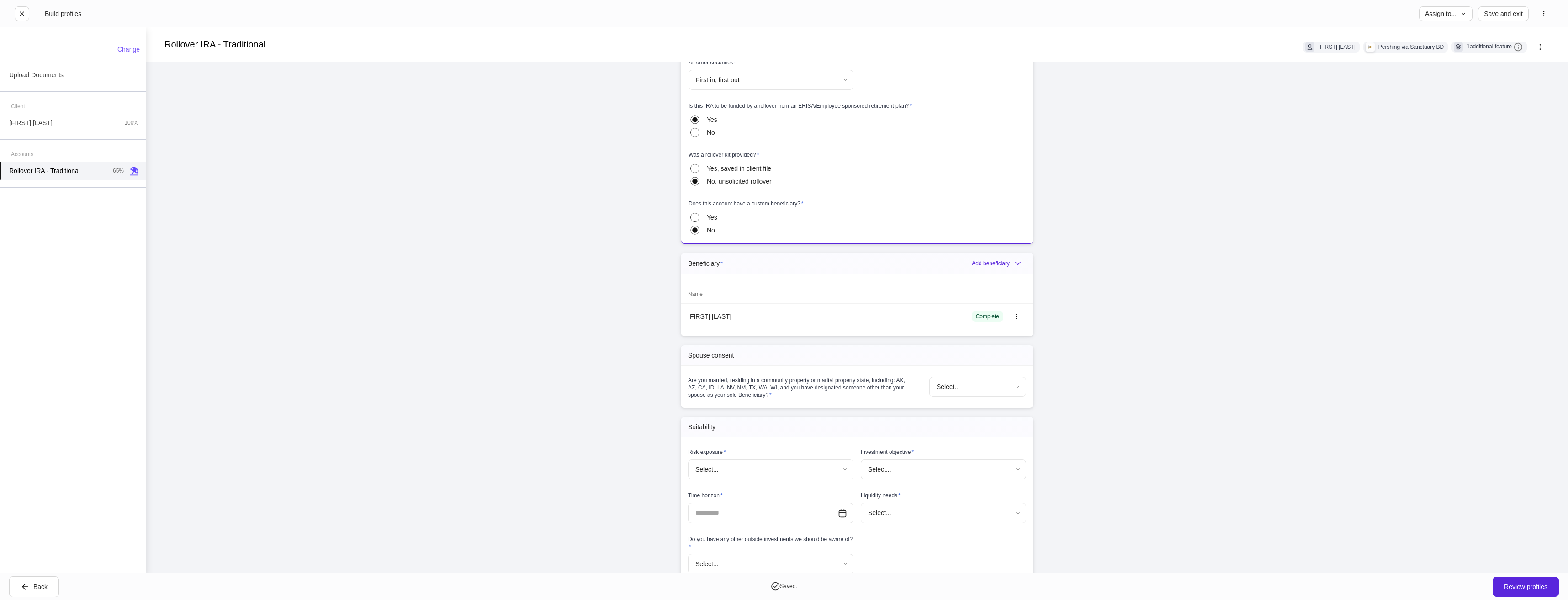 scroll, scrollTop: 685, scrollLeft: 0, axis: vertical 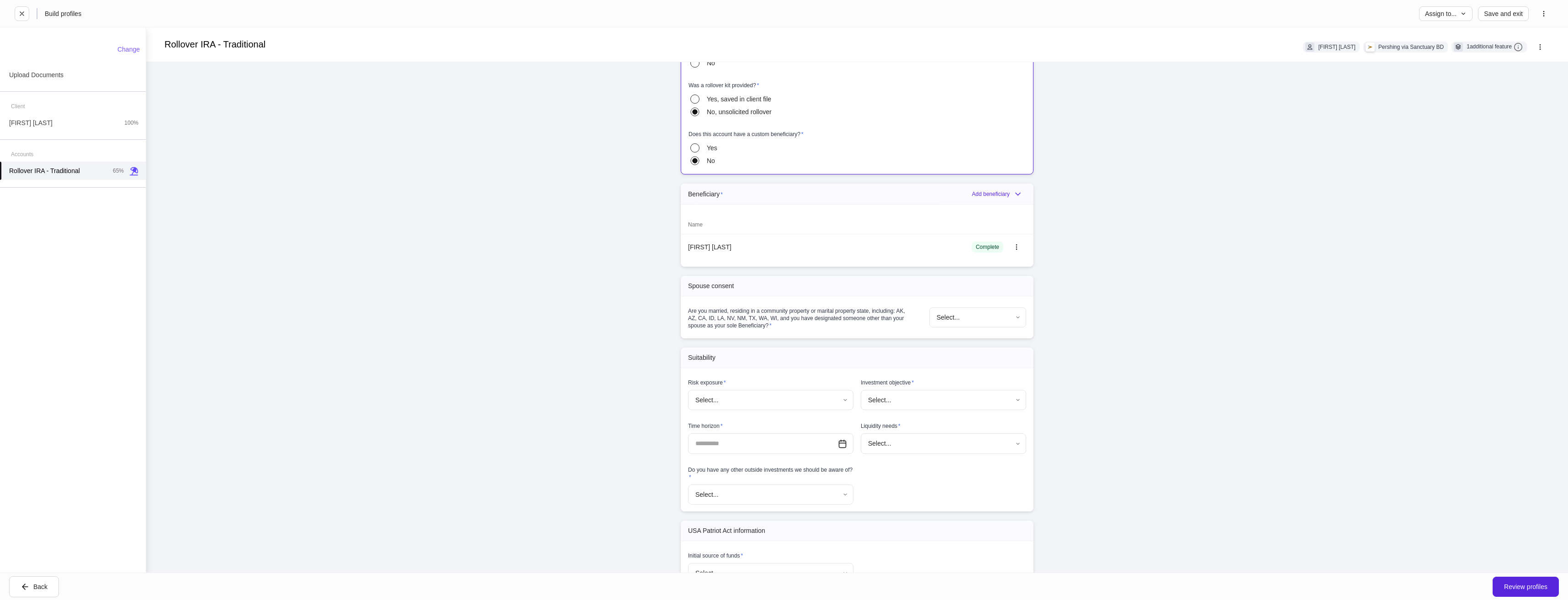 click on "**********" at bounding box center (784, 300) 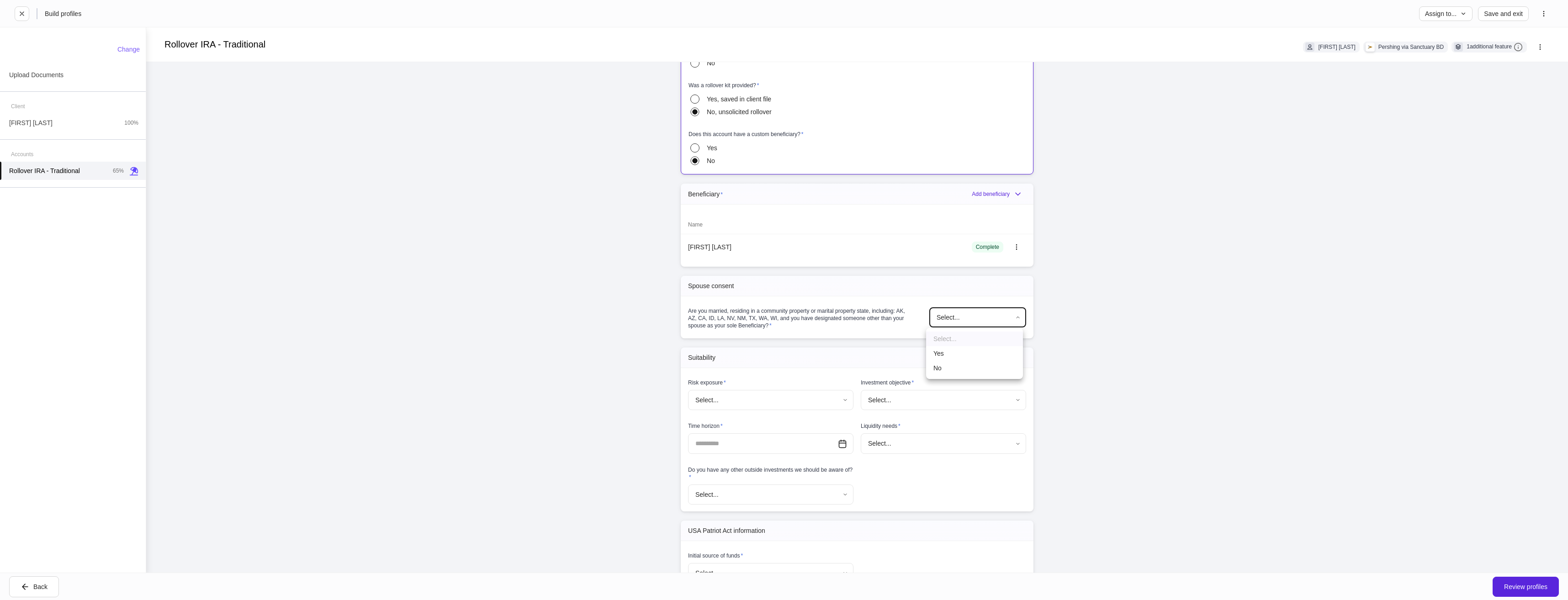click at bounding box center (784, 300) 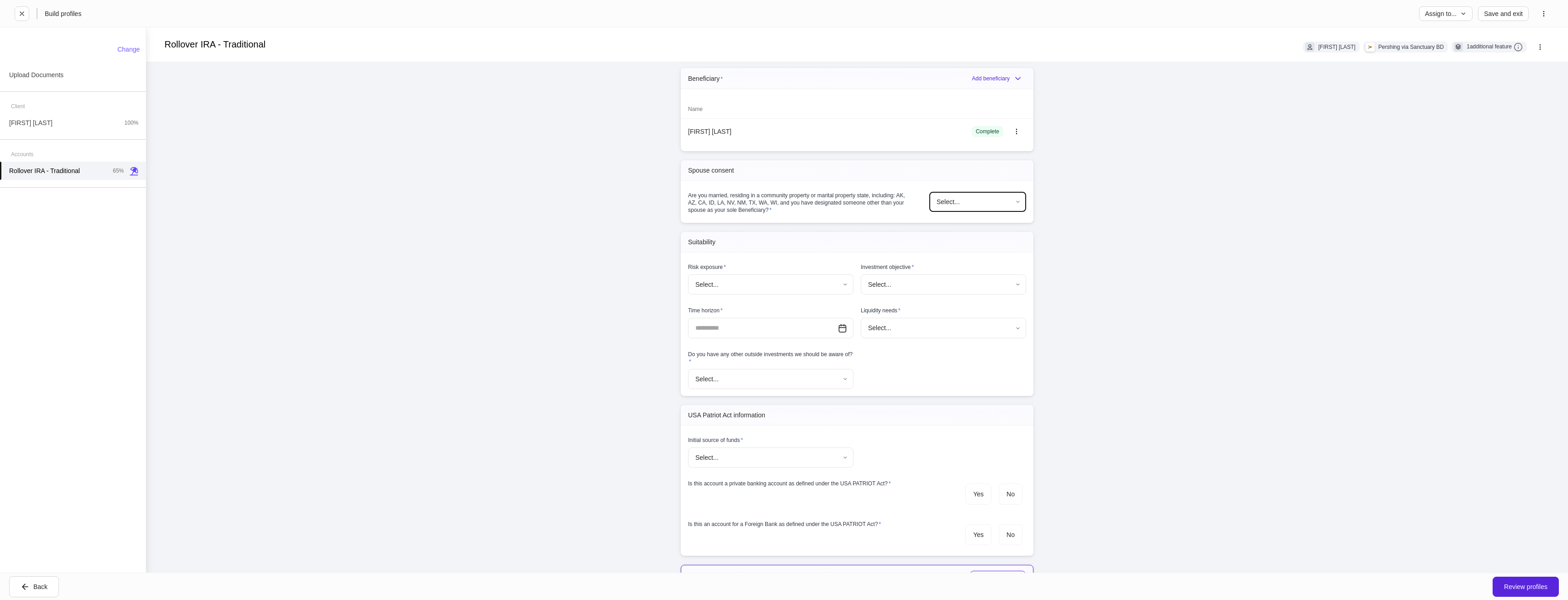 scroll, scrollTop: 776, scrollLeft: 0, axis: vertical 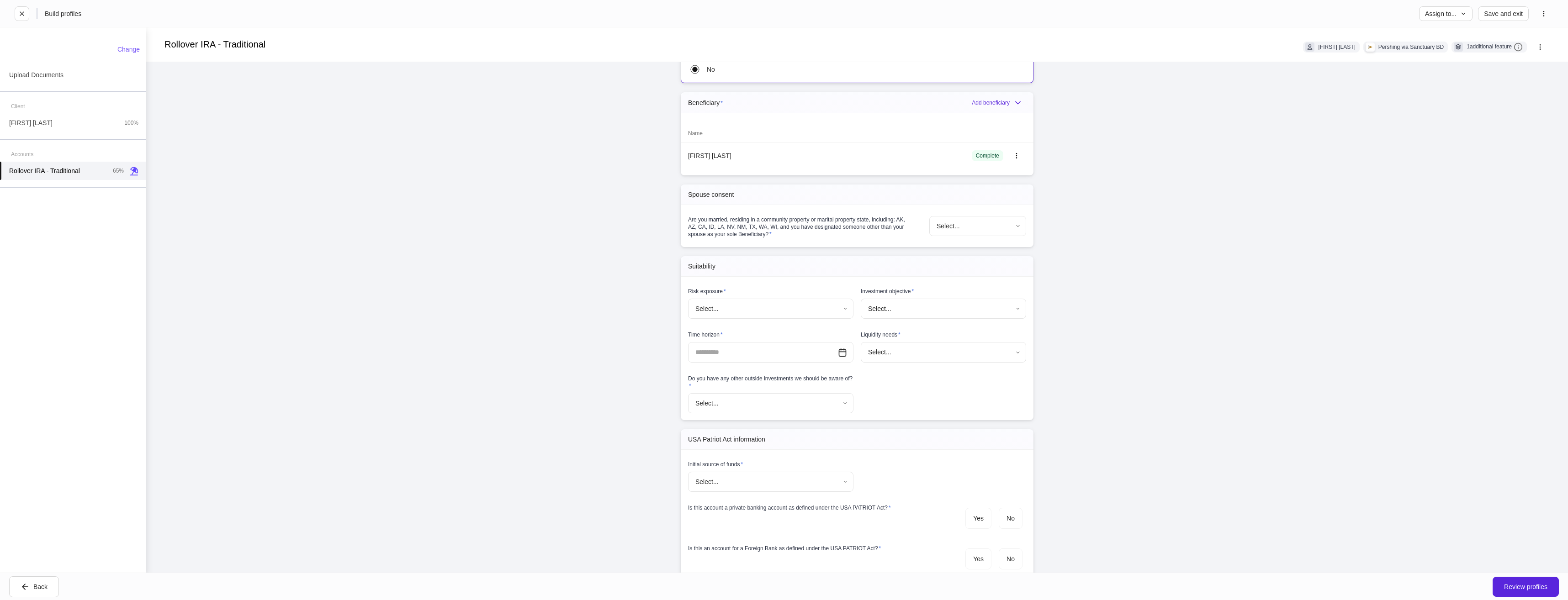 click on "**********" at bounding box center [857, 300] 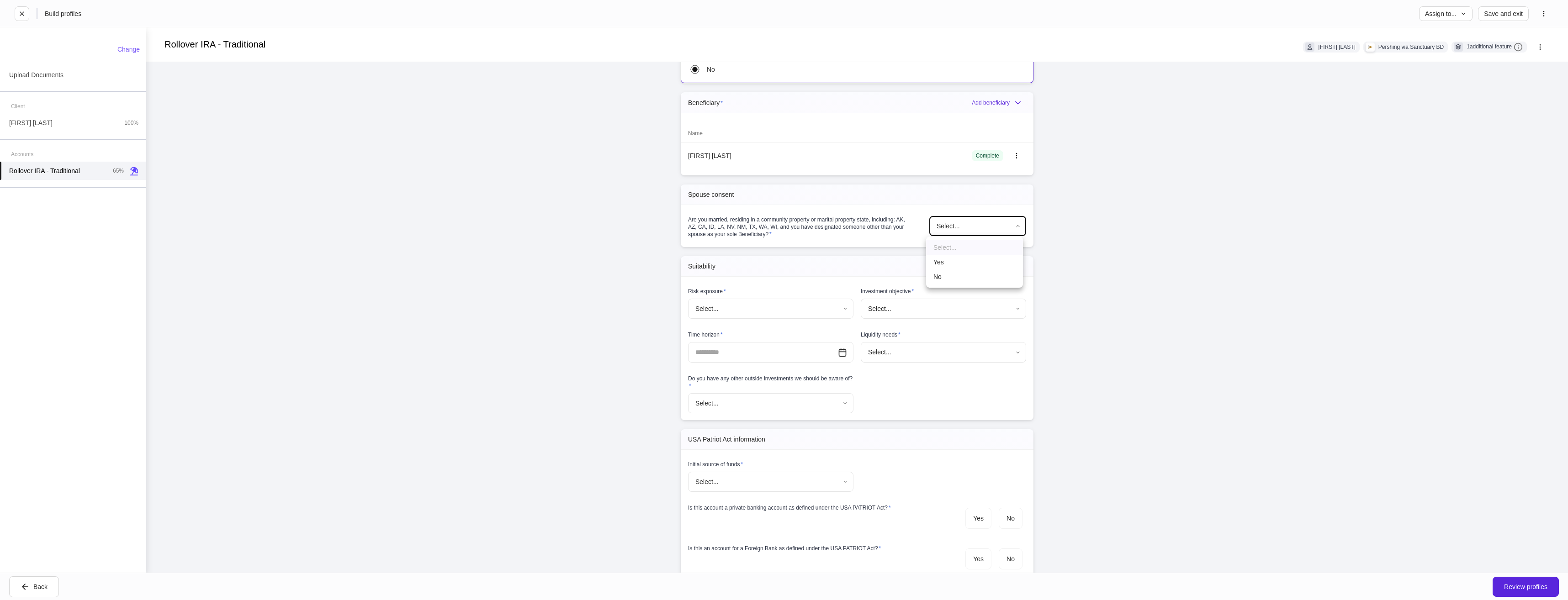 click on "No" at bounding box center [975, 277] 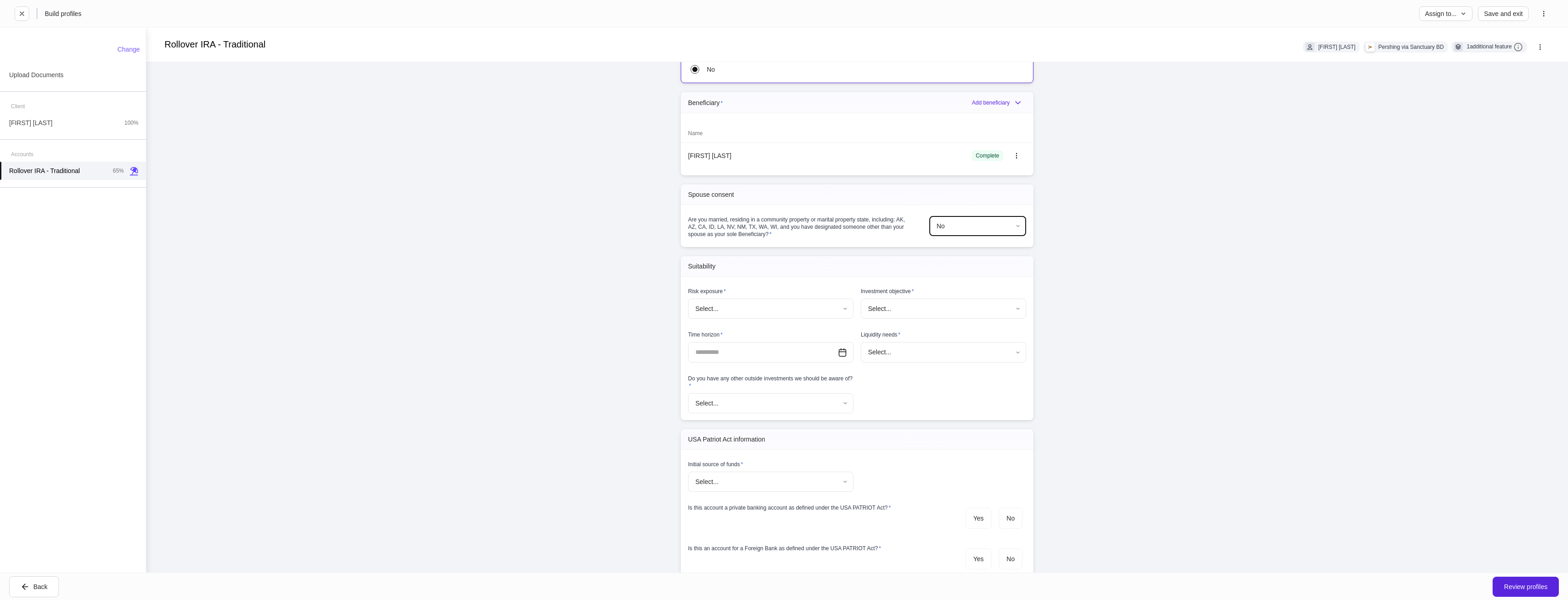 type on "*****" 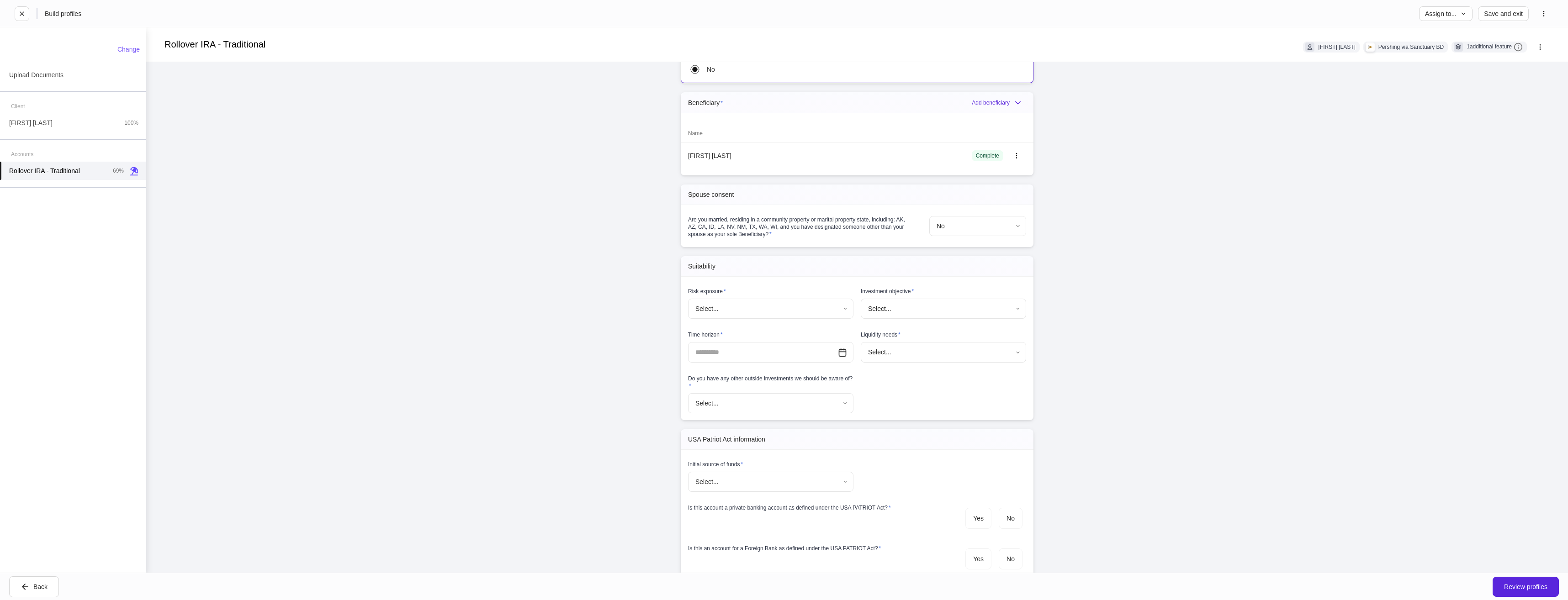 click on "**********" at bounding box center (857, 300) 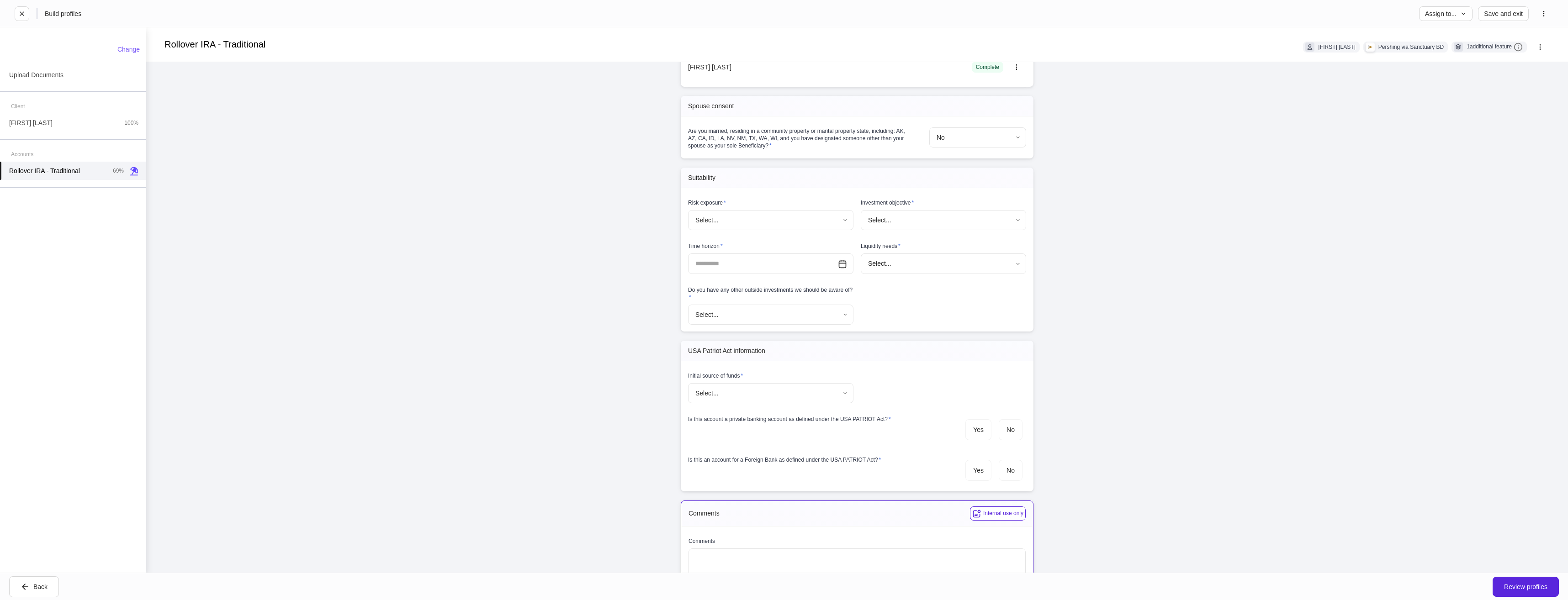 scroll, scrollTop: 868, scrollLeft: 0, axis: vertical 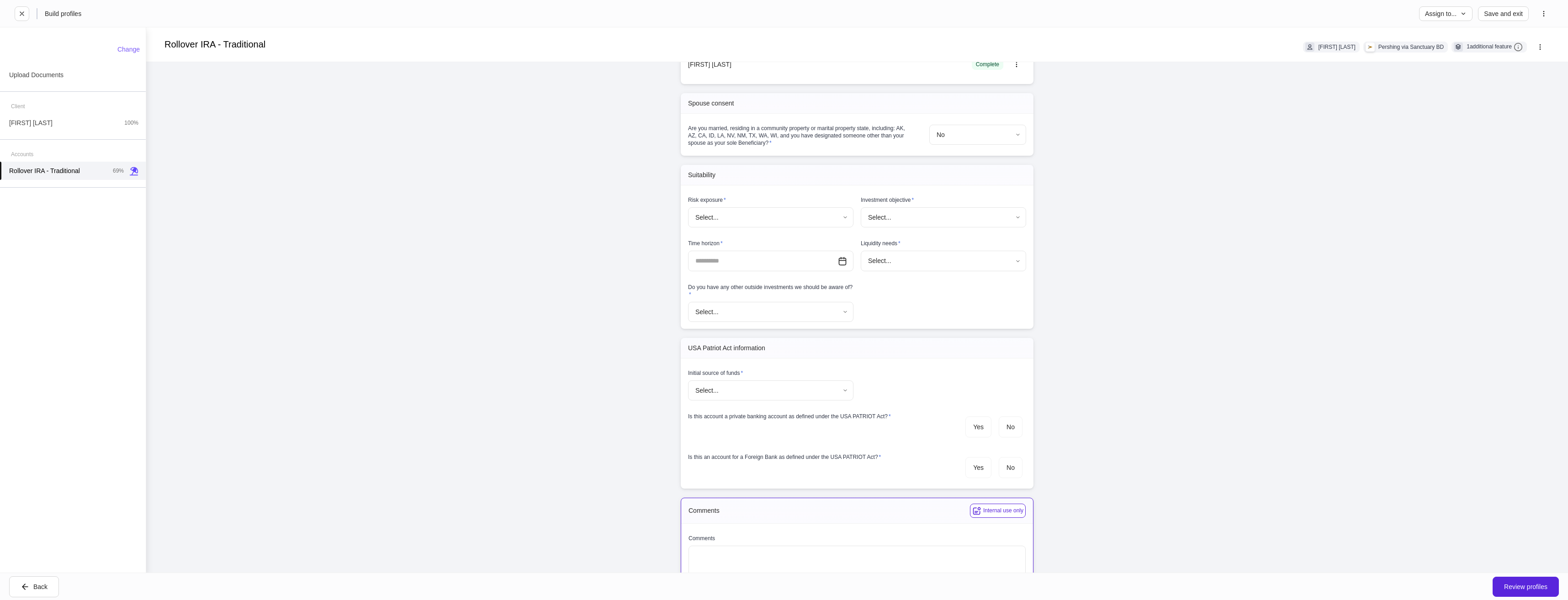 click on "**********" at bounding box center [784, 300] 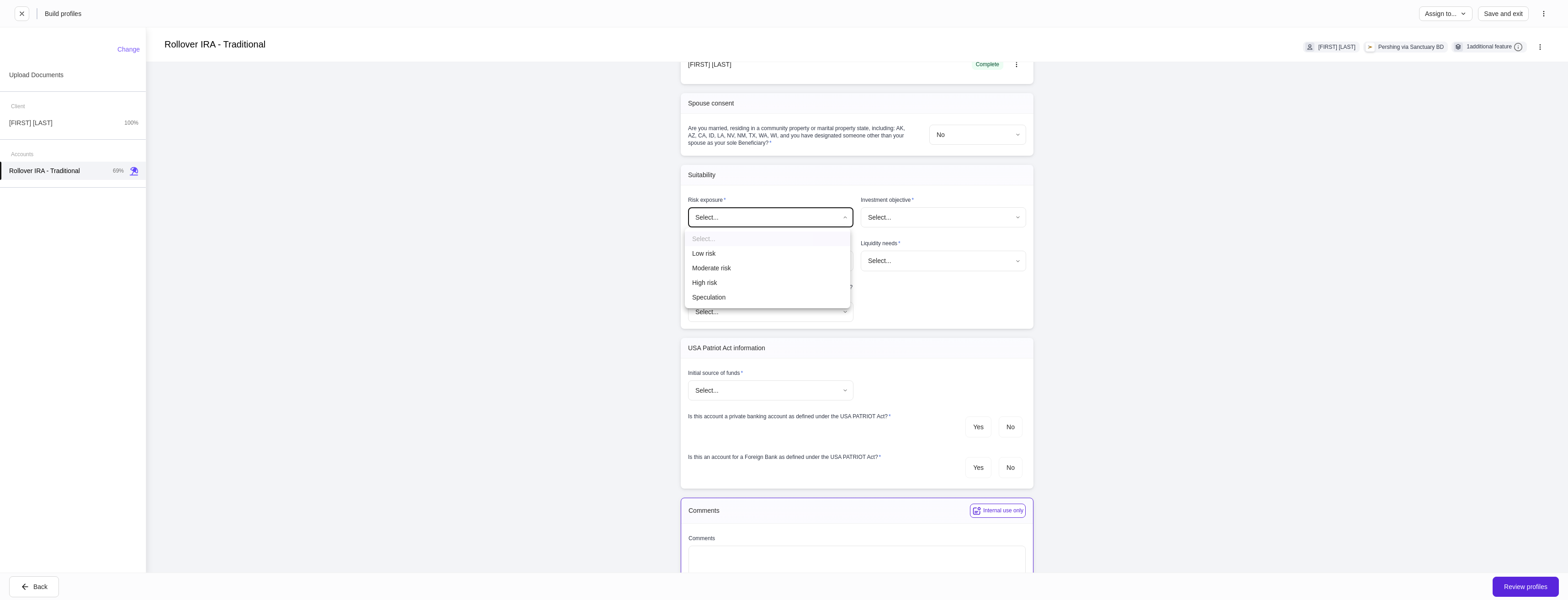 click on "High risk" at bounding box center (768, 283) 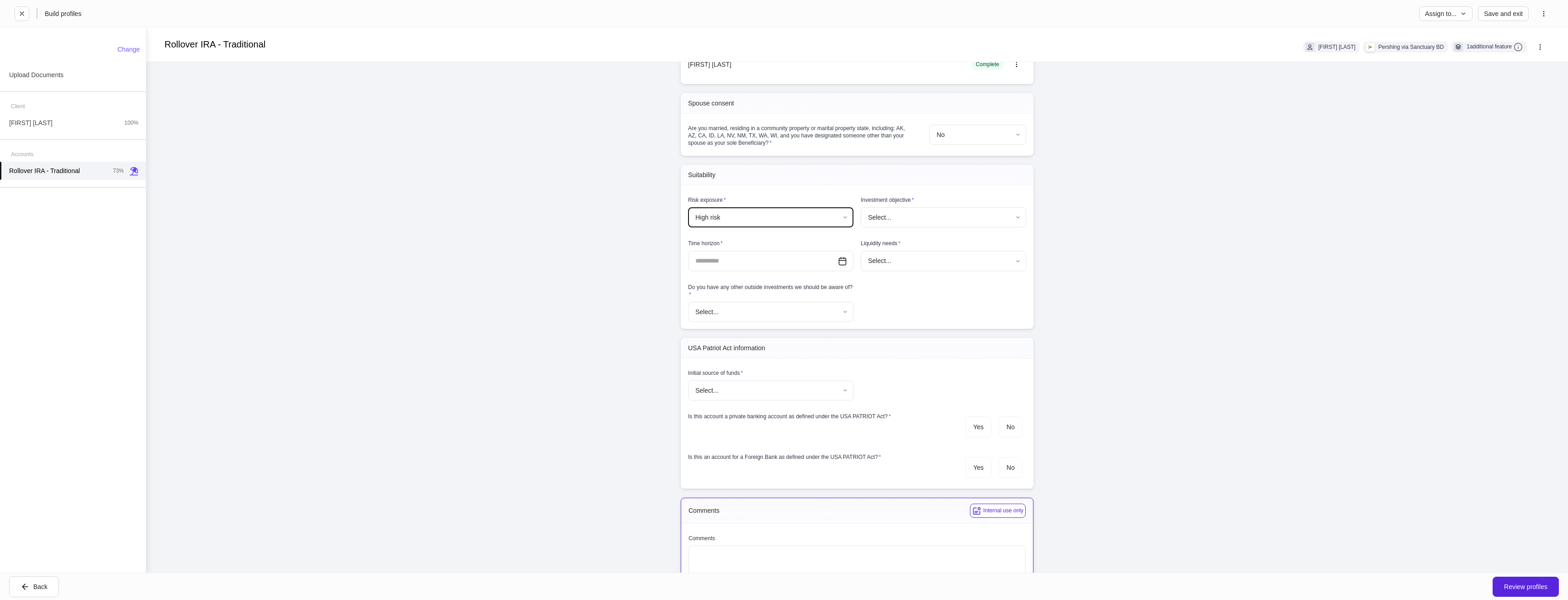 click on "**********" at bounding box center (784, 300) 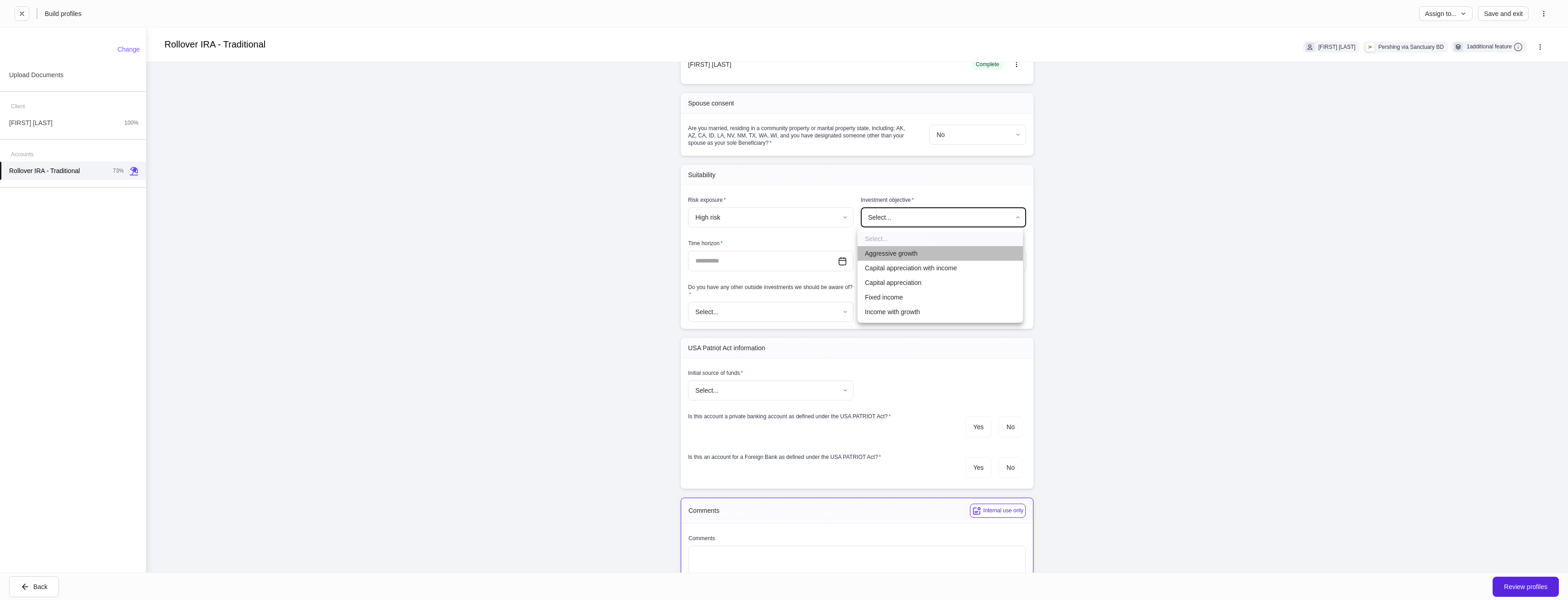 click on "Aggressive growth" at bounding box center [940, 253] 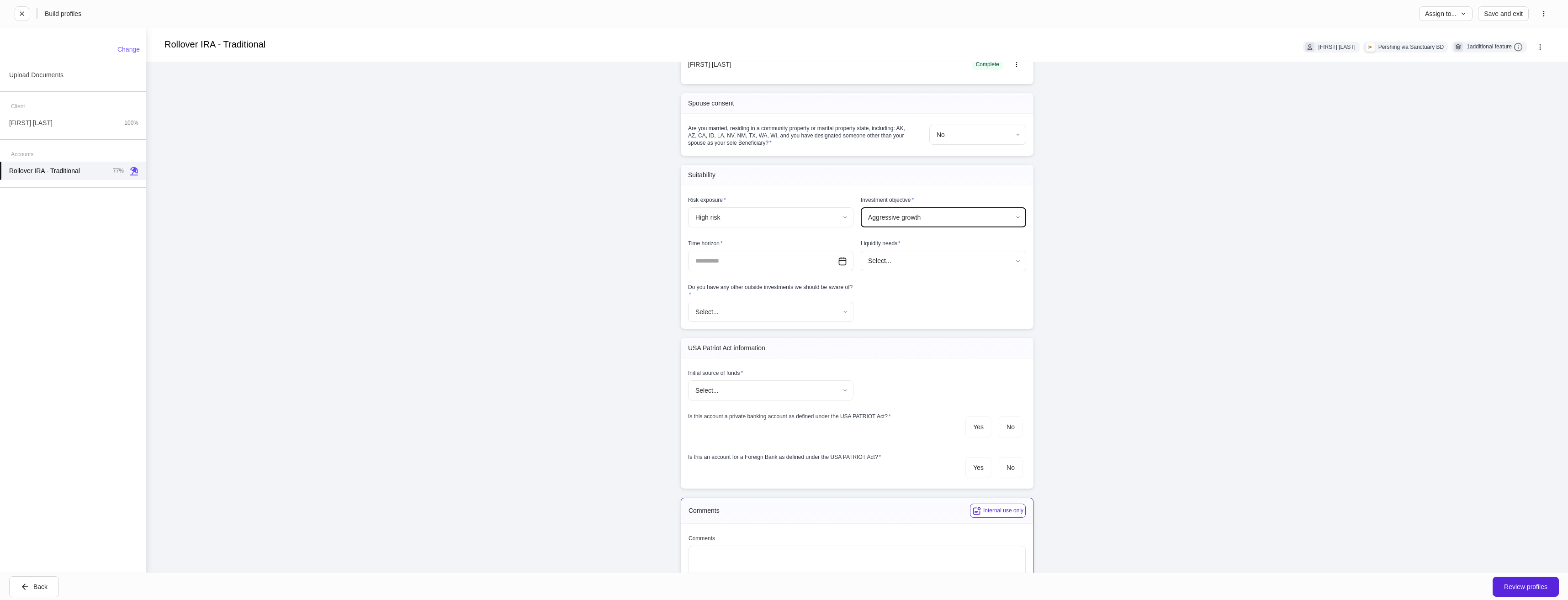 click at bounding box center [763, 261] 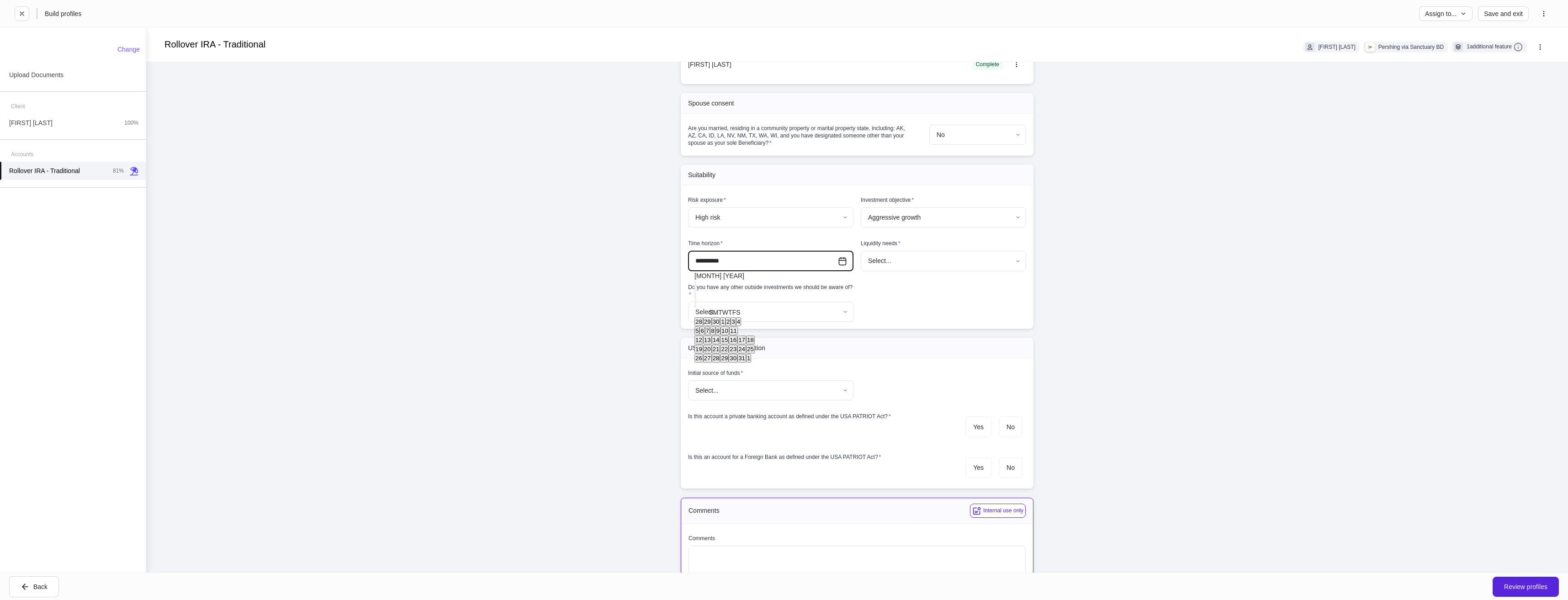 type on "**********" 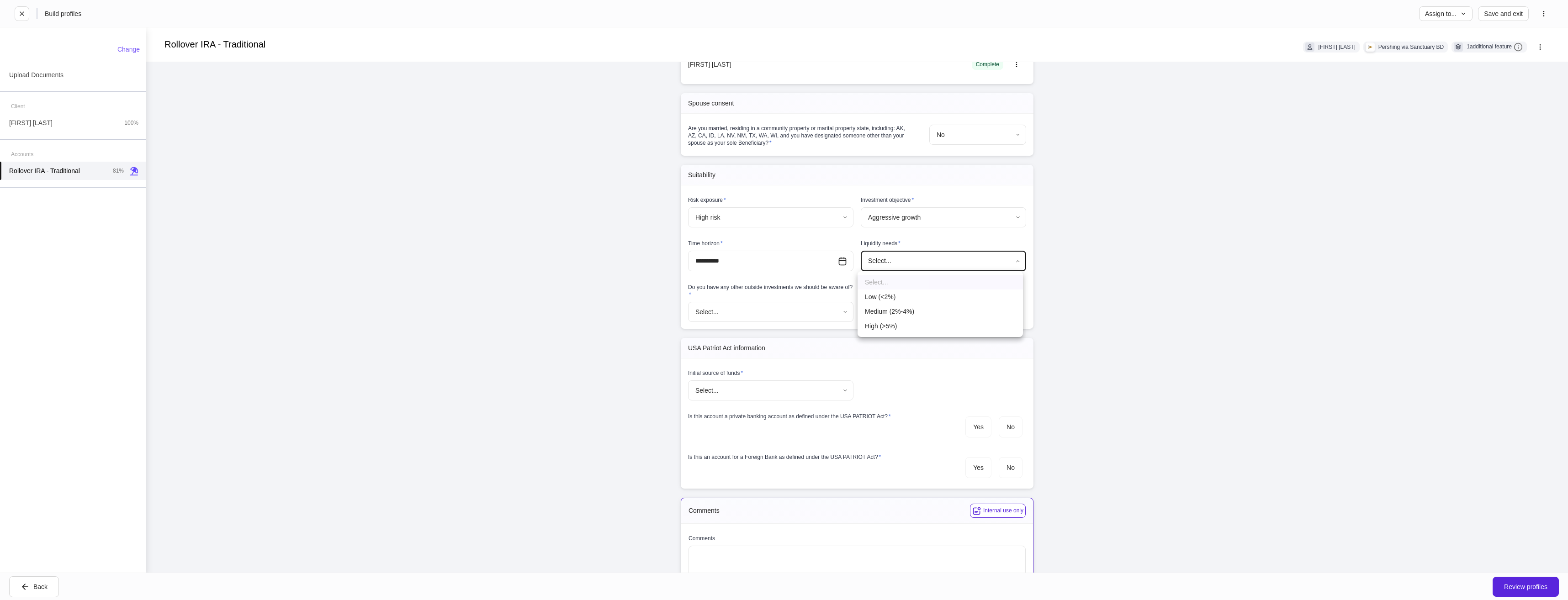 click on "**********" at bounding box center [784, 300] 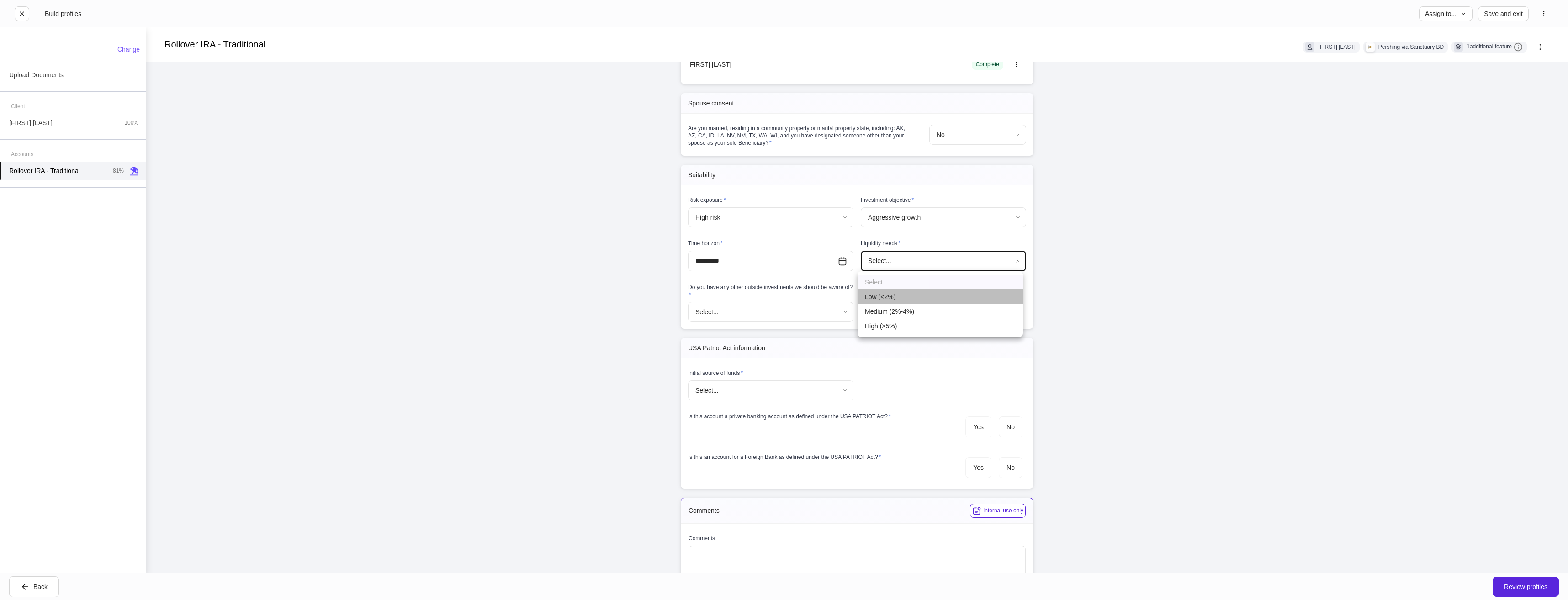 click on "Low (<2%)" at bounding box center (940, 297) 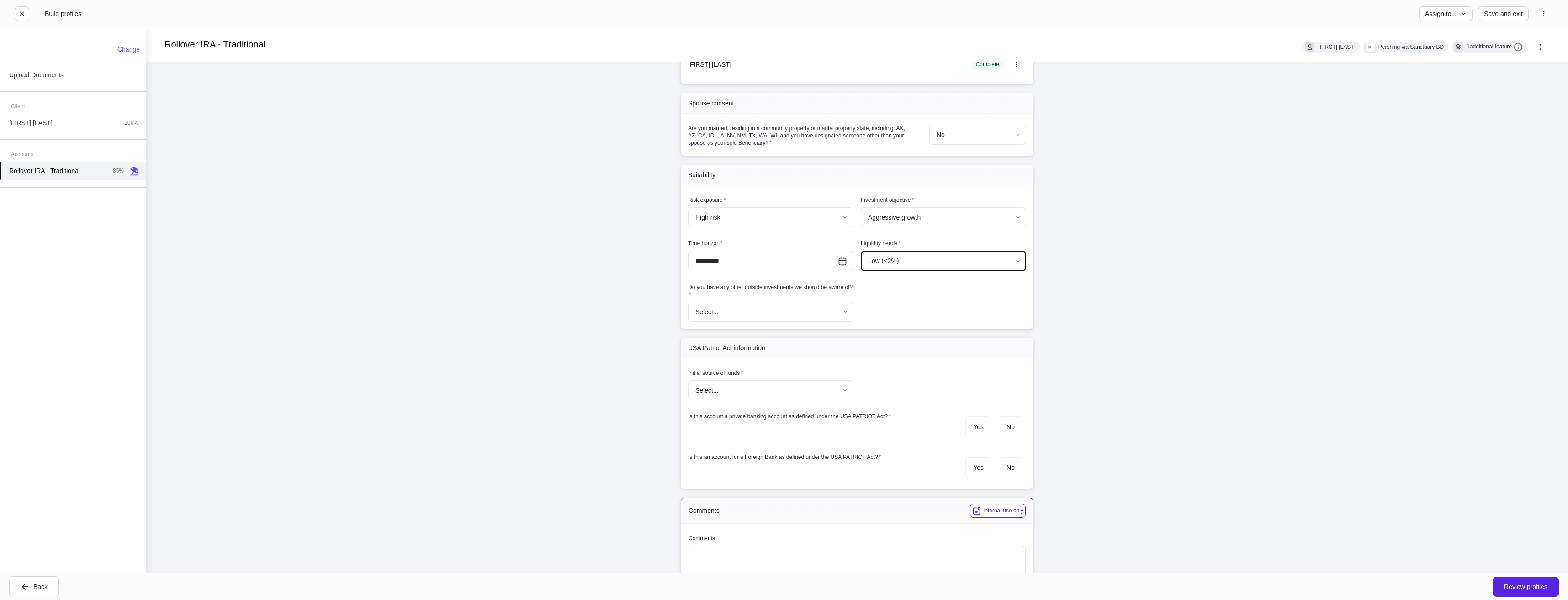 click on "**********" at bounding box center (784, 300) 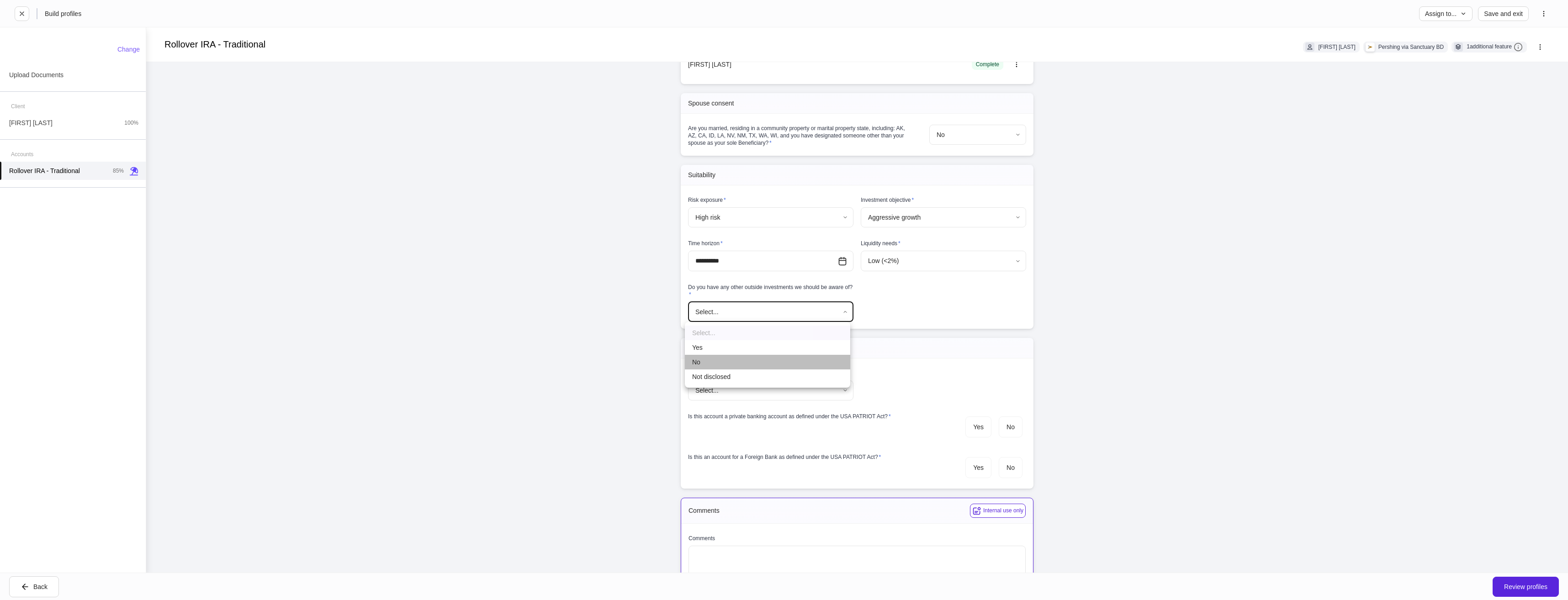 click on "No" at bounding box center (768, 362) 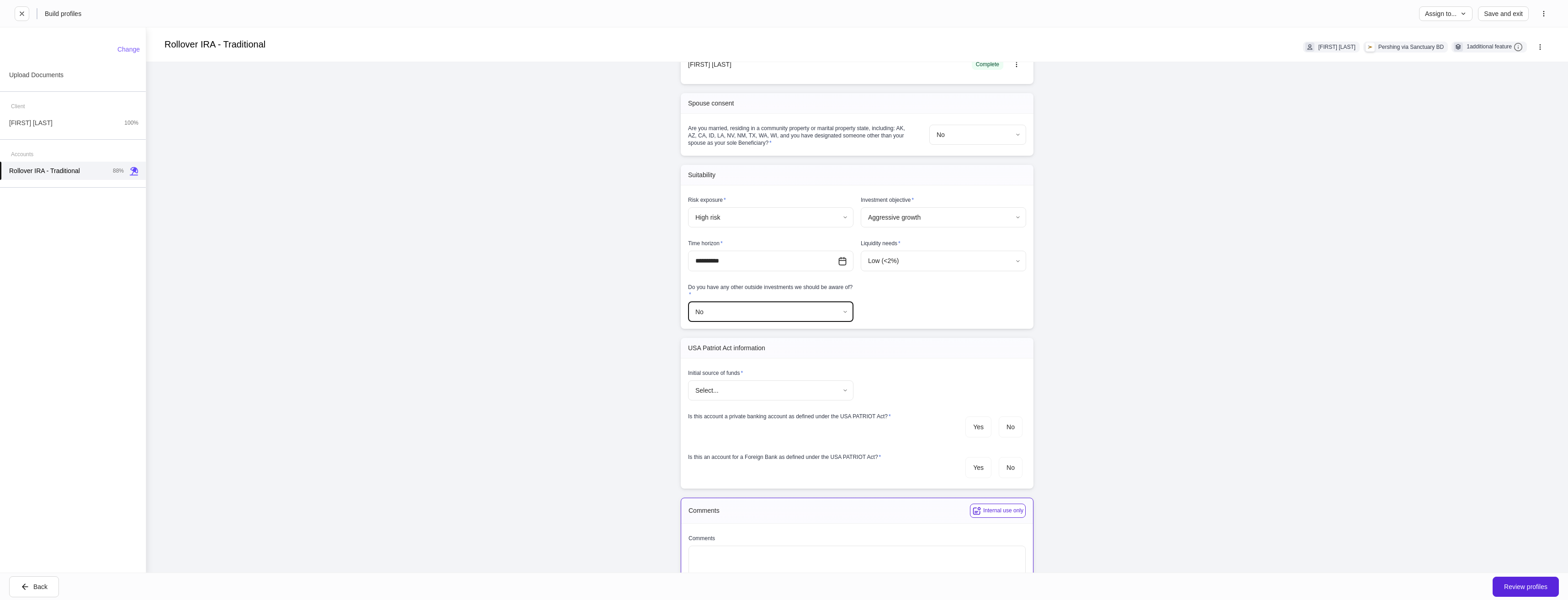 click on "**********" at bounding box center [784, 300] 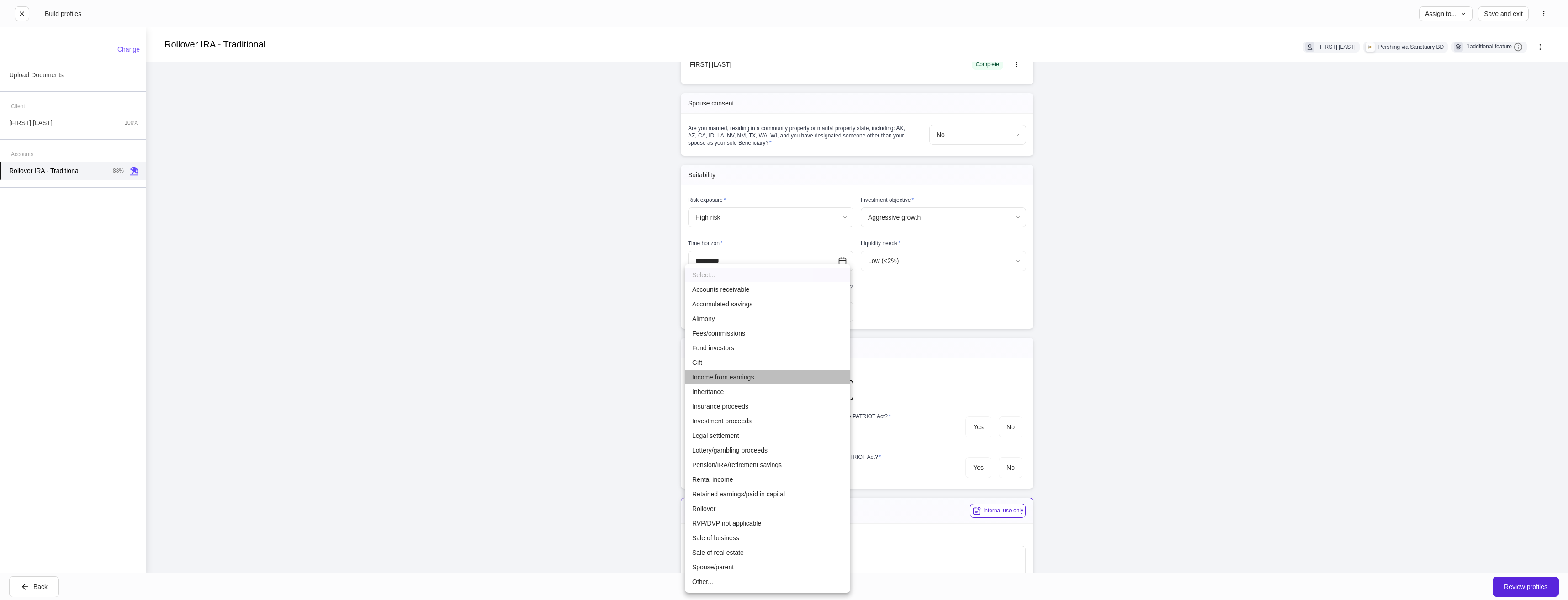 click on "Income from earnings" at bounding box center (768, 377) 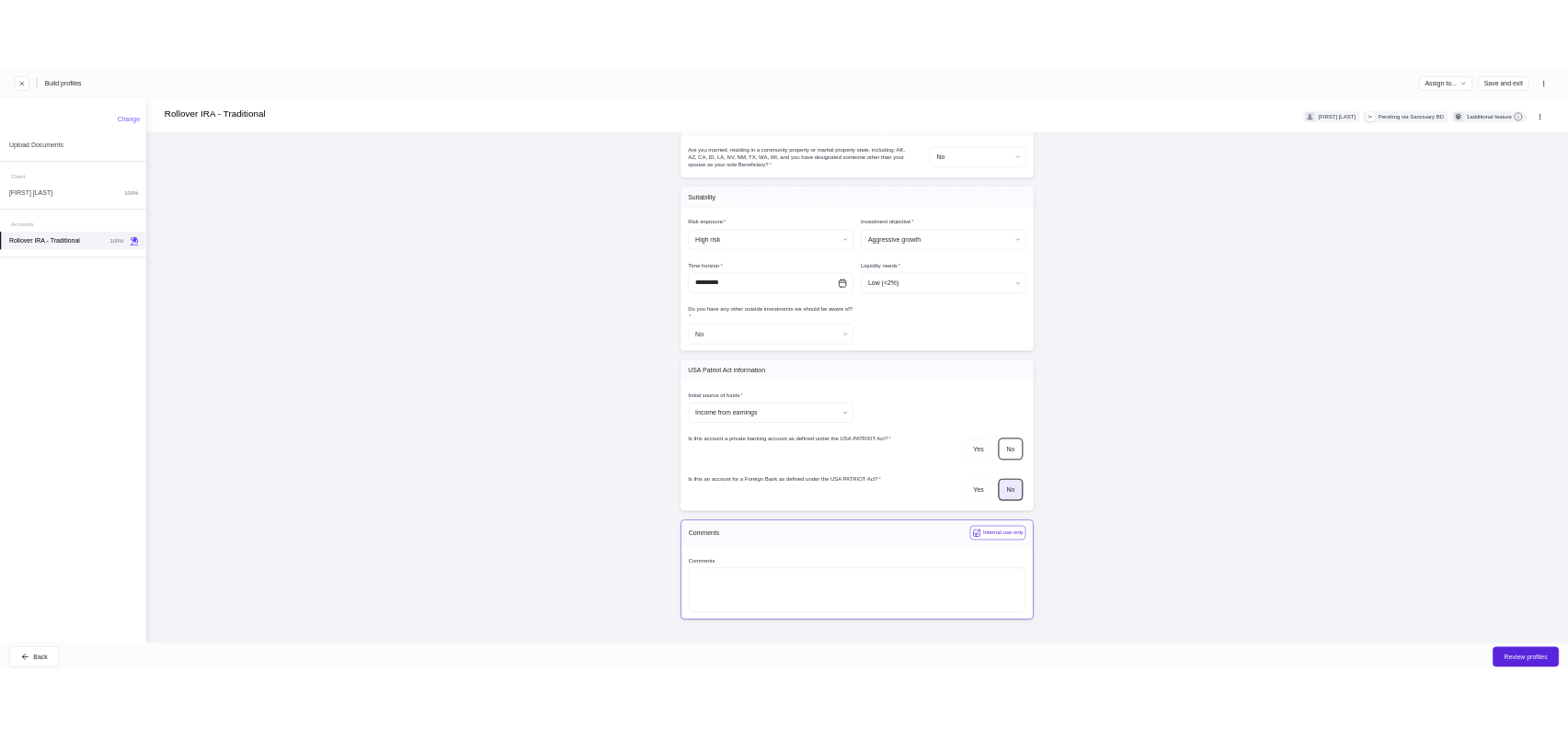 scroll, scrollTop: 1856, scrollLeft: 0, axis: vertical 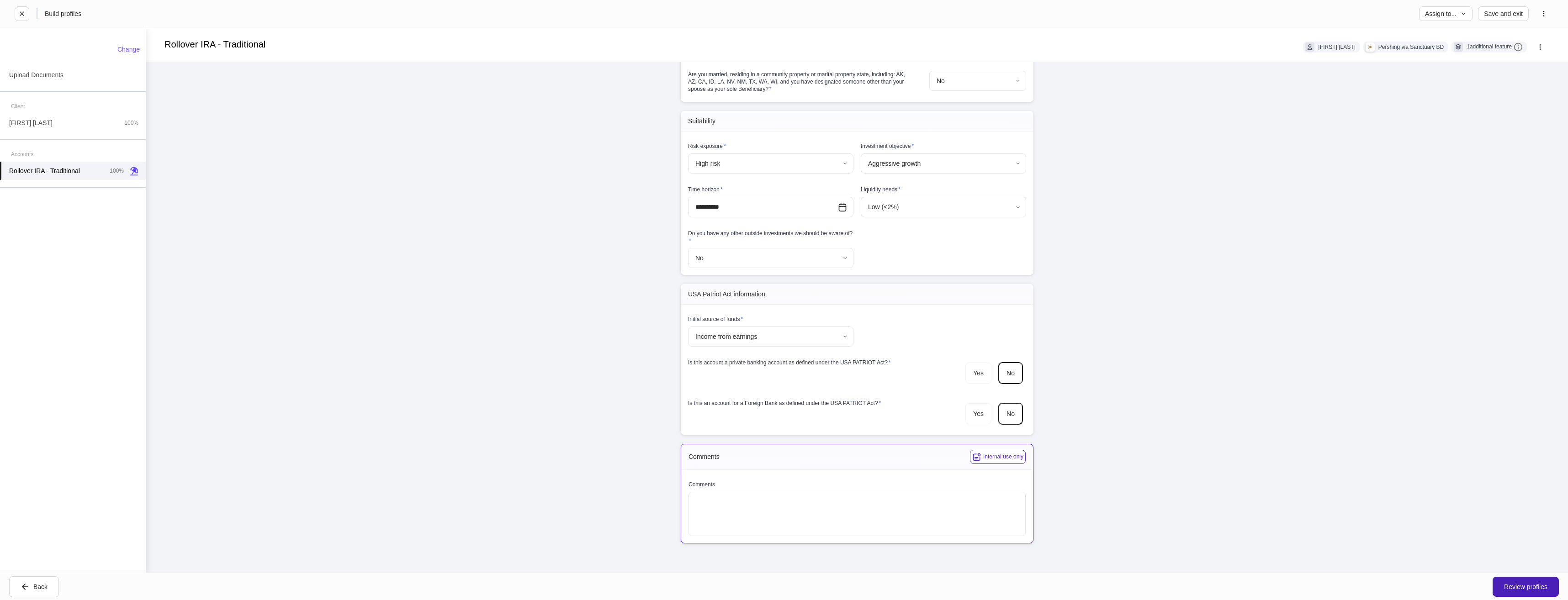 click on "Review profiles" at bounding box center [1526, 587] 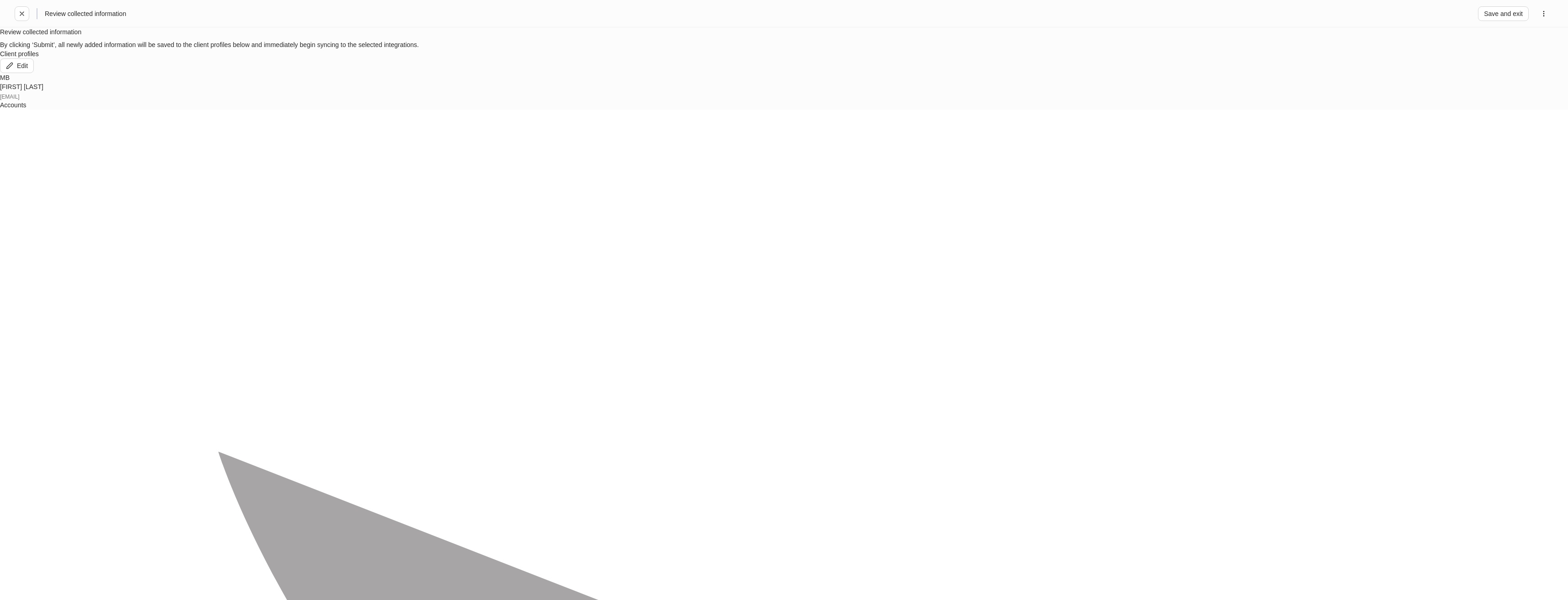 click on "Submit" at bounding box center (1537, 3357) 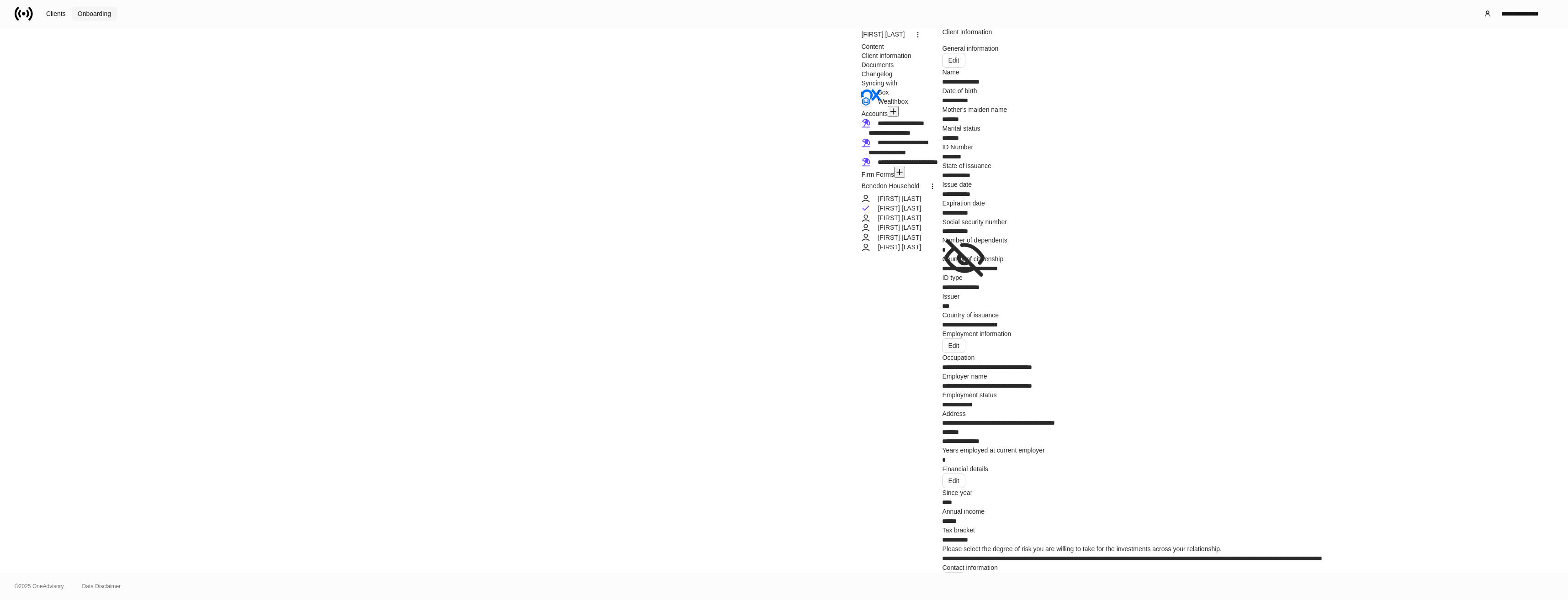 click on "Onboarding" at bounding box center [94, 14] 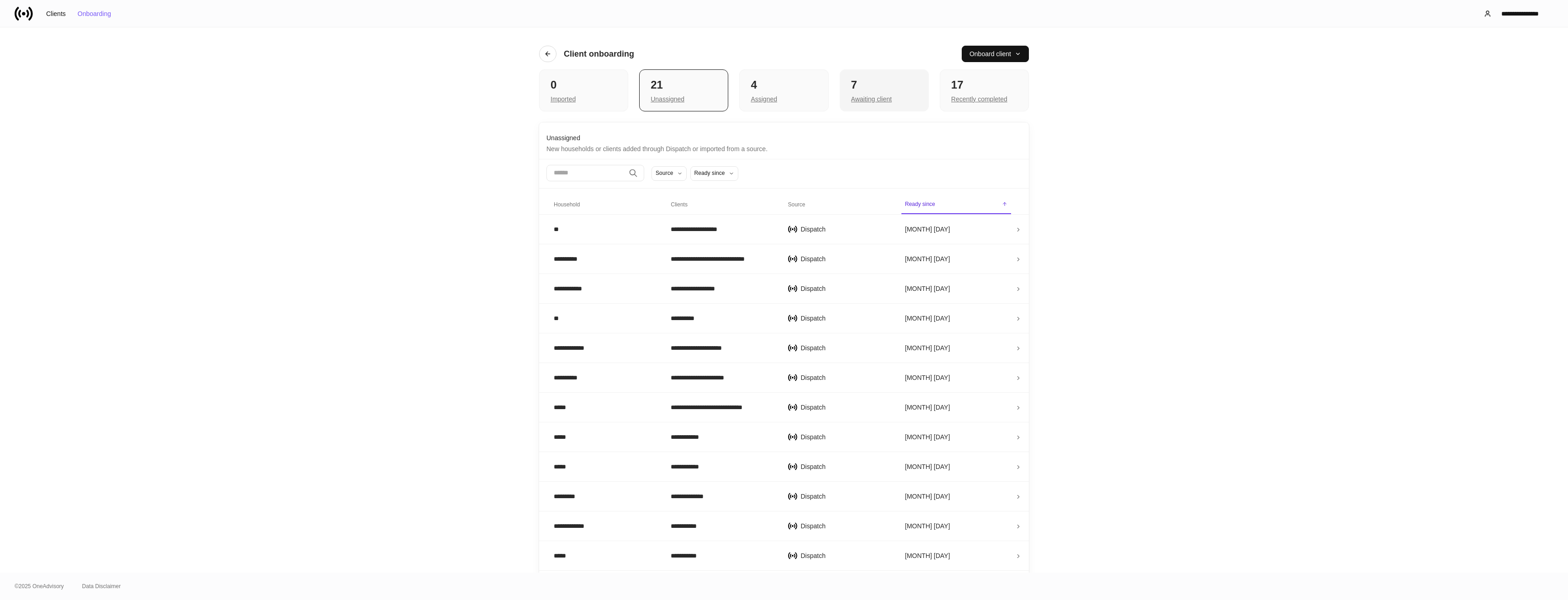 click on "Awaiting client" at bounding box center [884, 98] 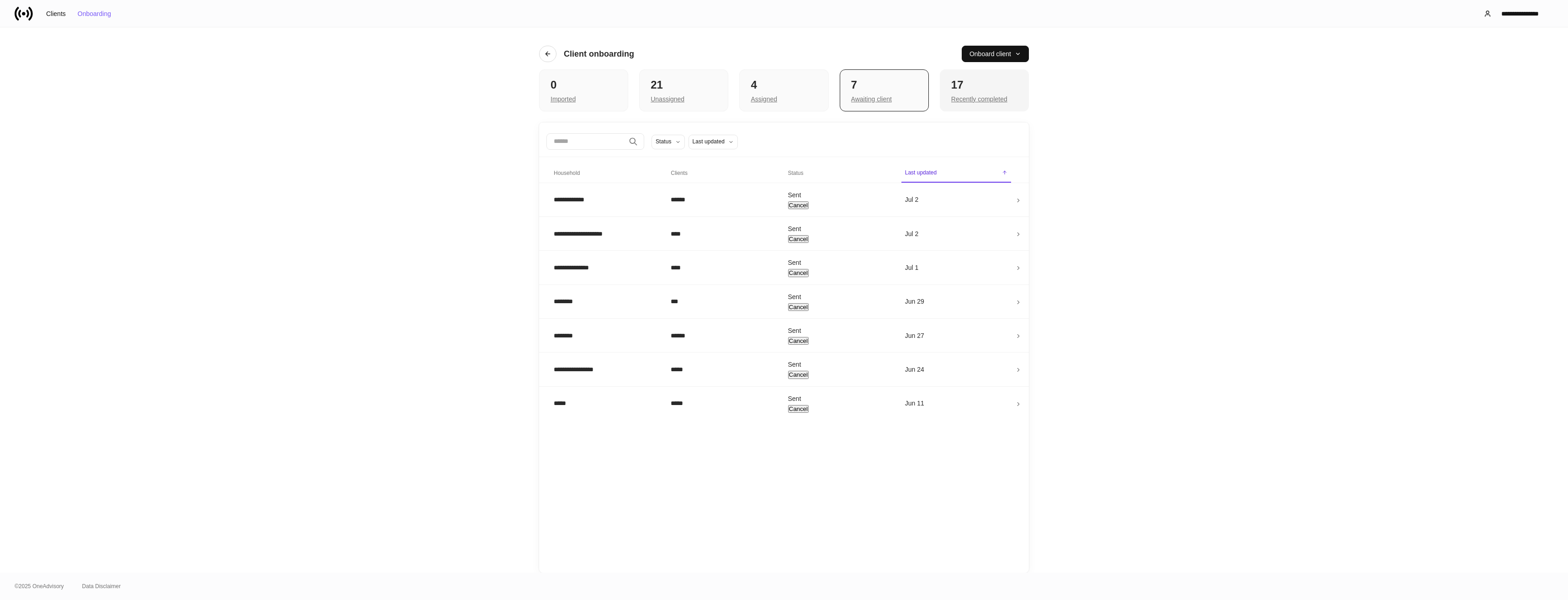 click on "17" at bounding box center [984, 85] 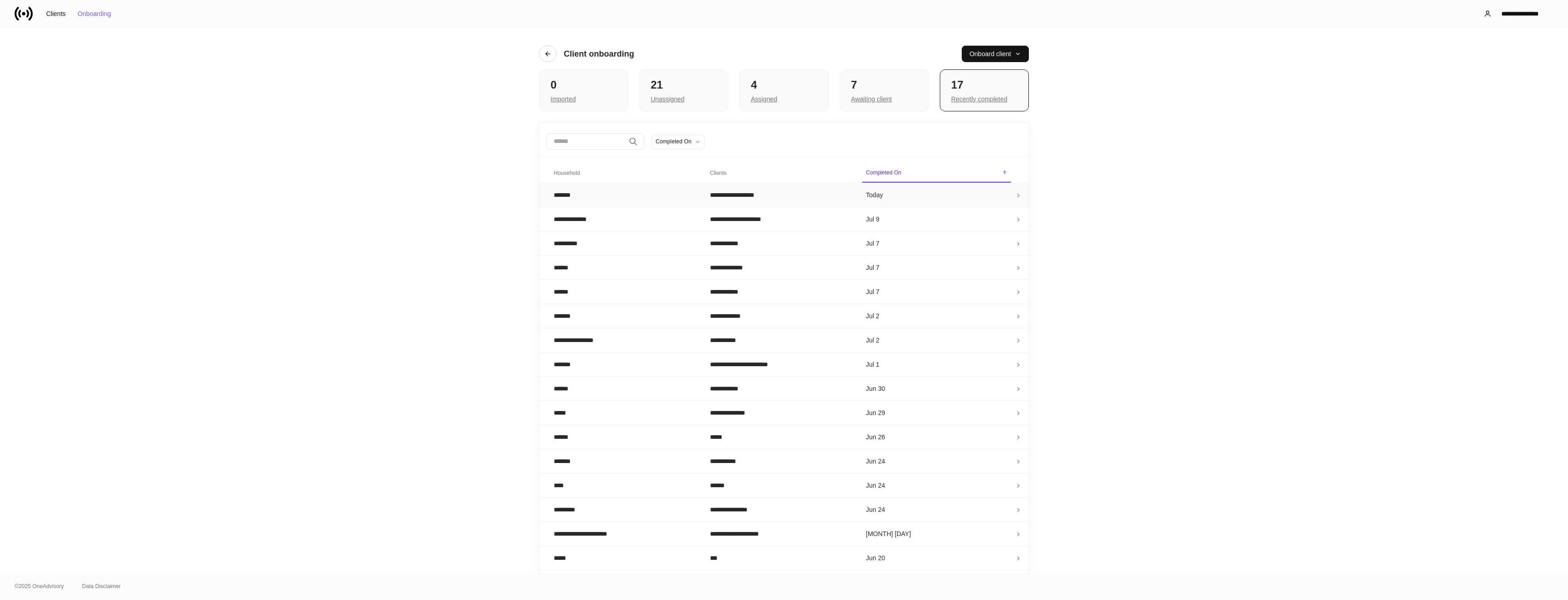 click on "*******" at bounding box center [625, 195] 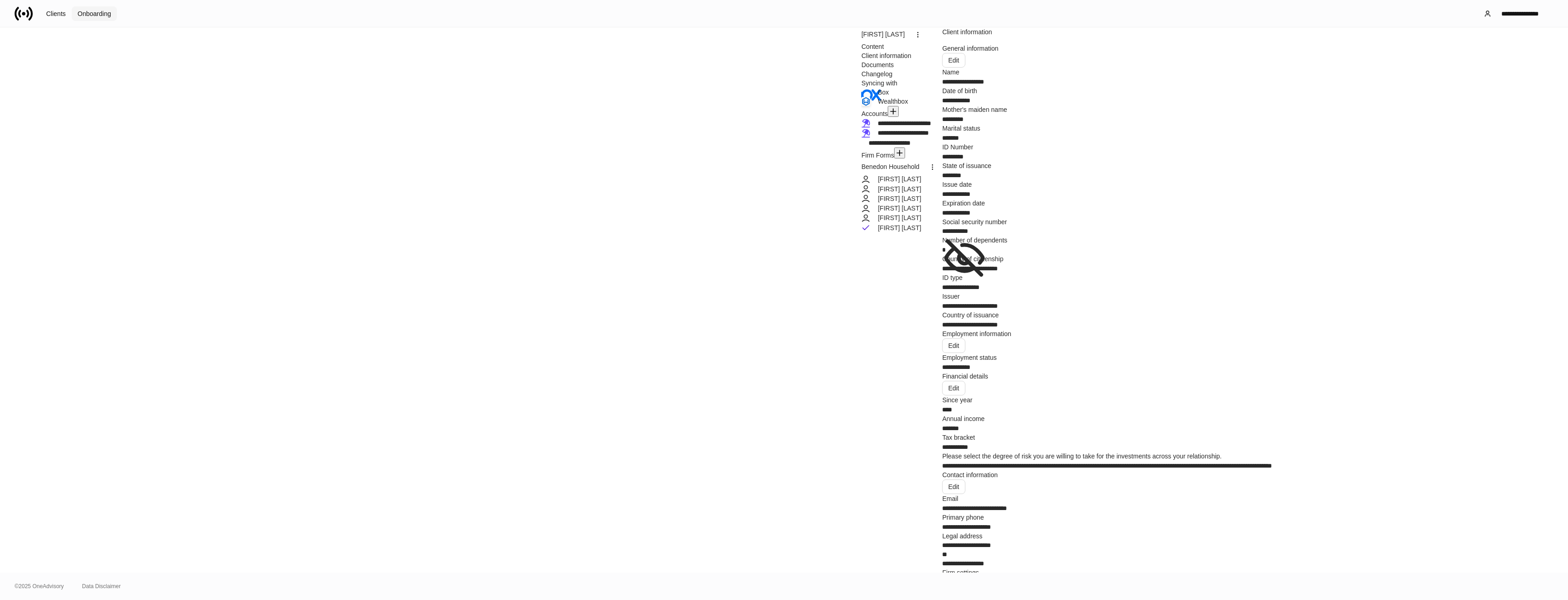 click on "Onboarding" at bounding box center (94, 14) 